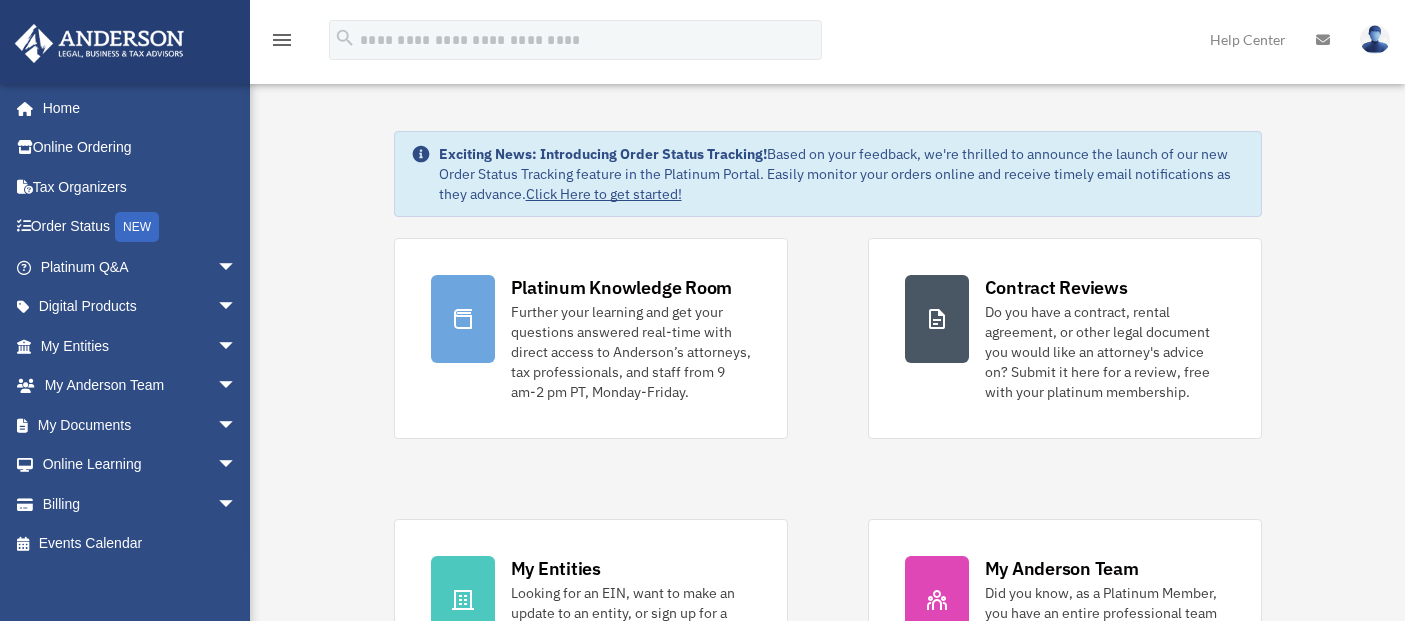scroll, scrollTop: 0, scrollLeft: 0, axis: both 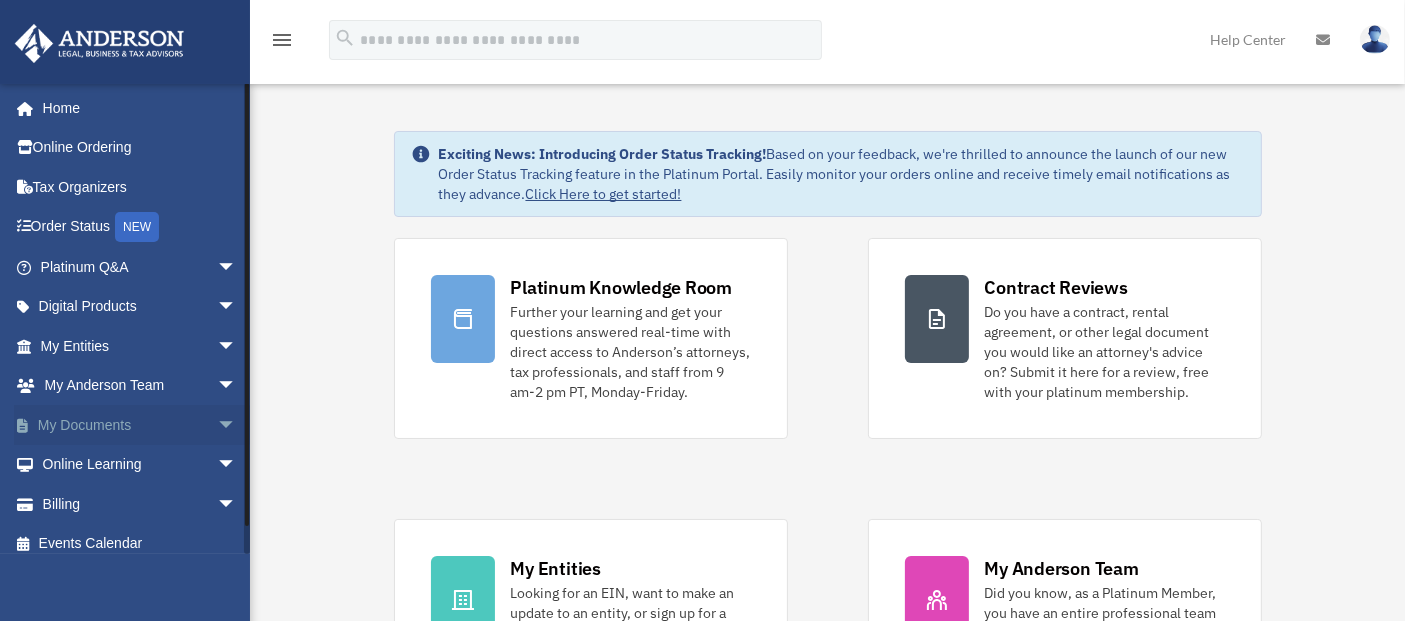 click on "arrow_drop_down" at bounding box center (237, 425) 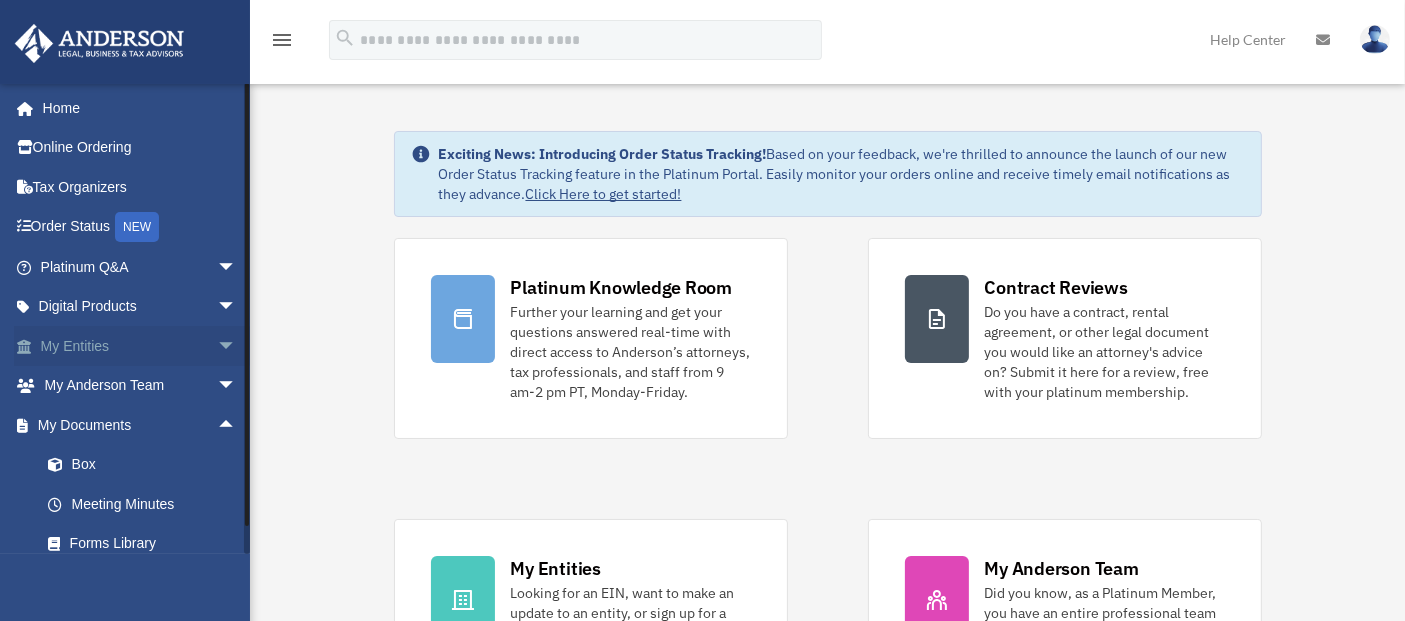 click on "arrow_drop_down" at bounding box center (237, 346) 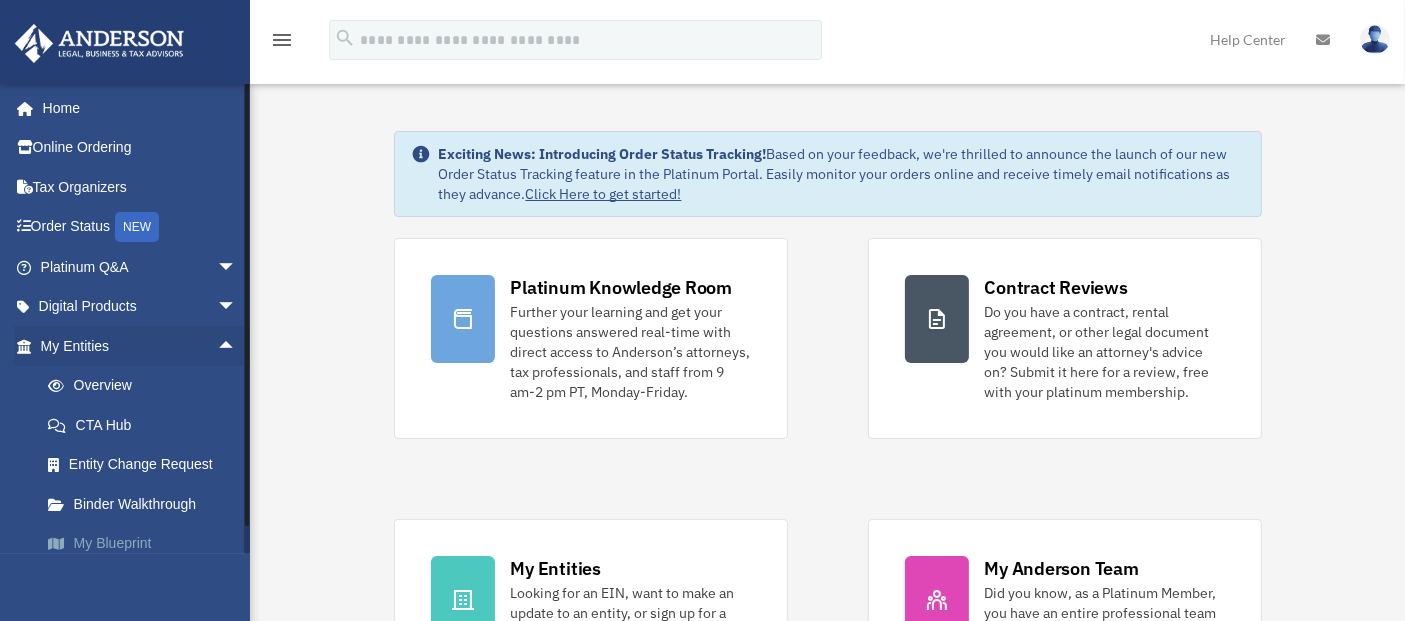 click on "My Blueprint" at bounding box center [147, 544] 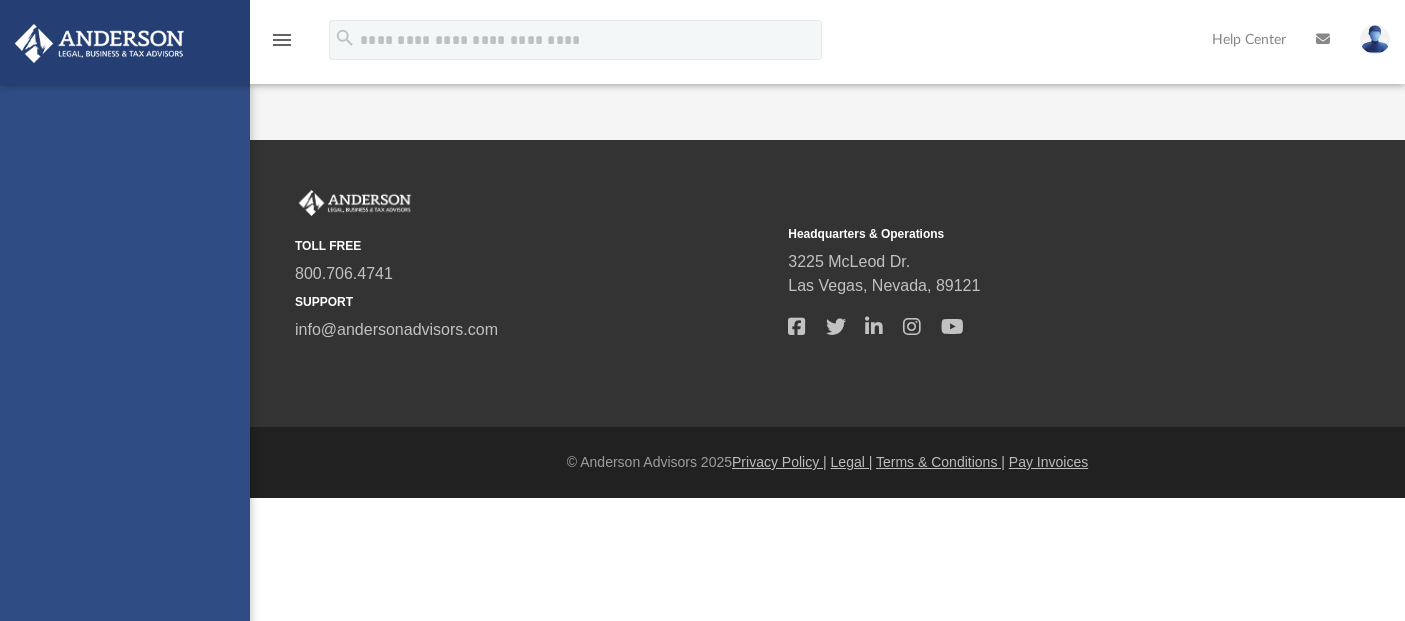 scroll, scrollTop: 0, scrollLeft: 0, axis: both 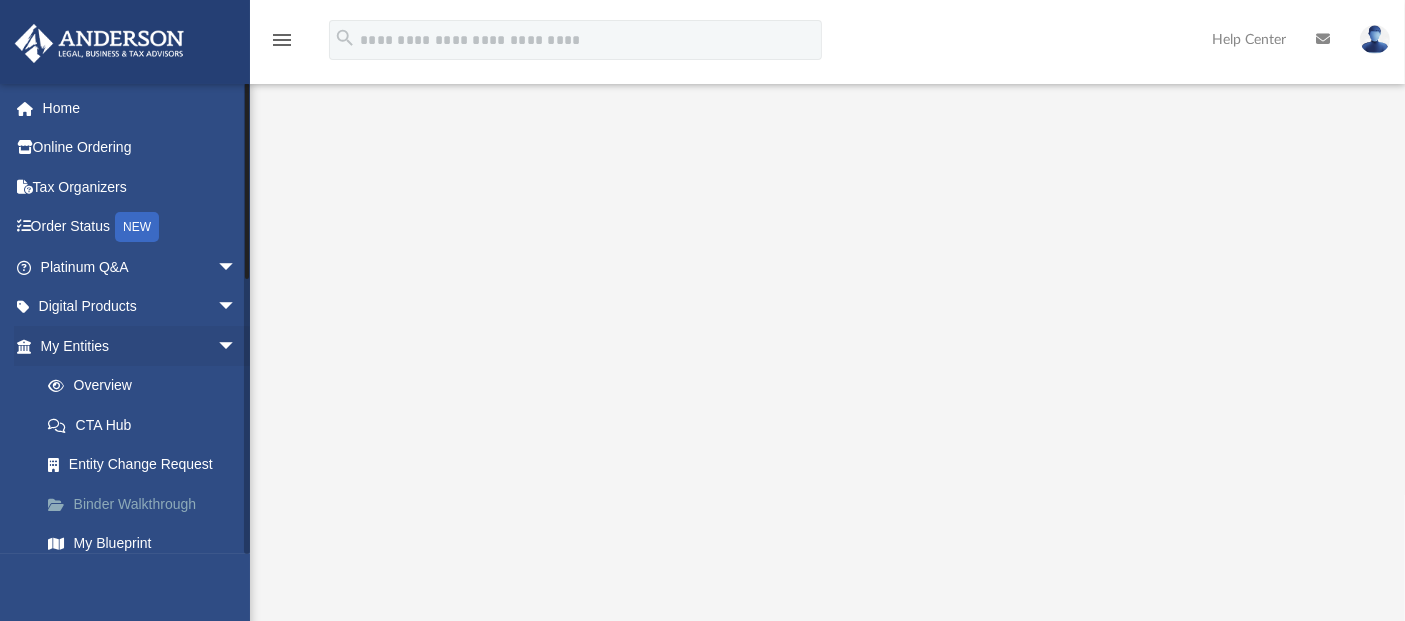 click on "Binder Walkthrough" at bounding box center (147, 504) 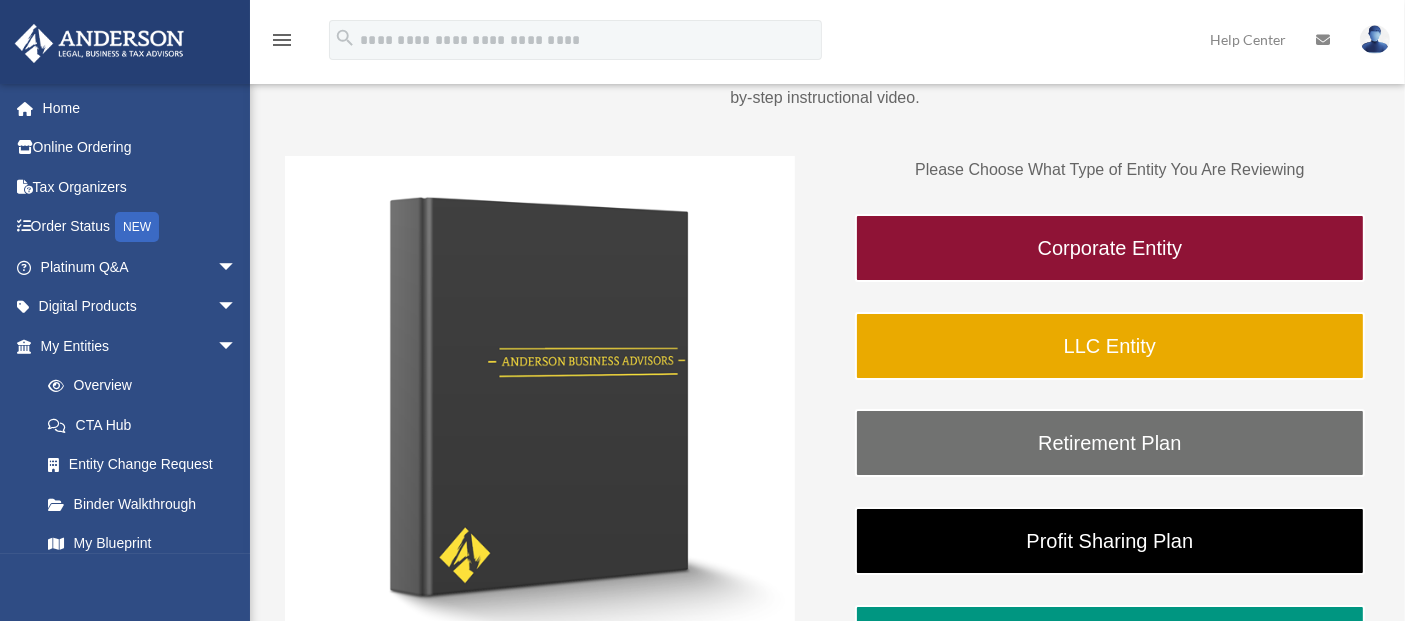 scroll, scrollTop: 213, scrollLeft: 0, axis: vertical 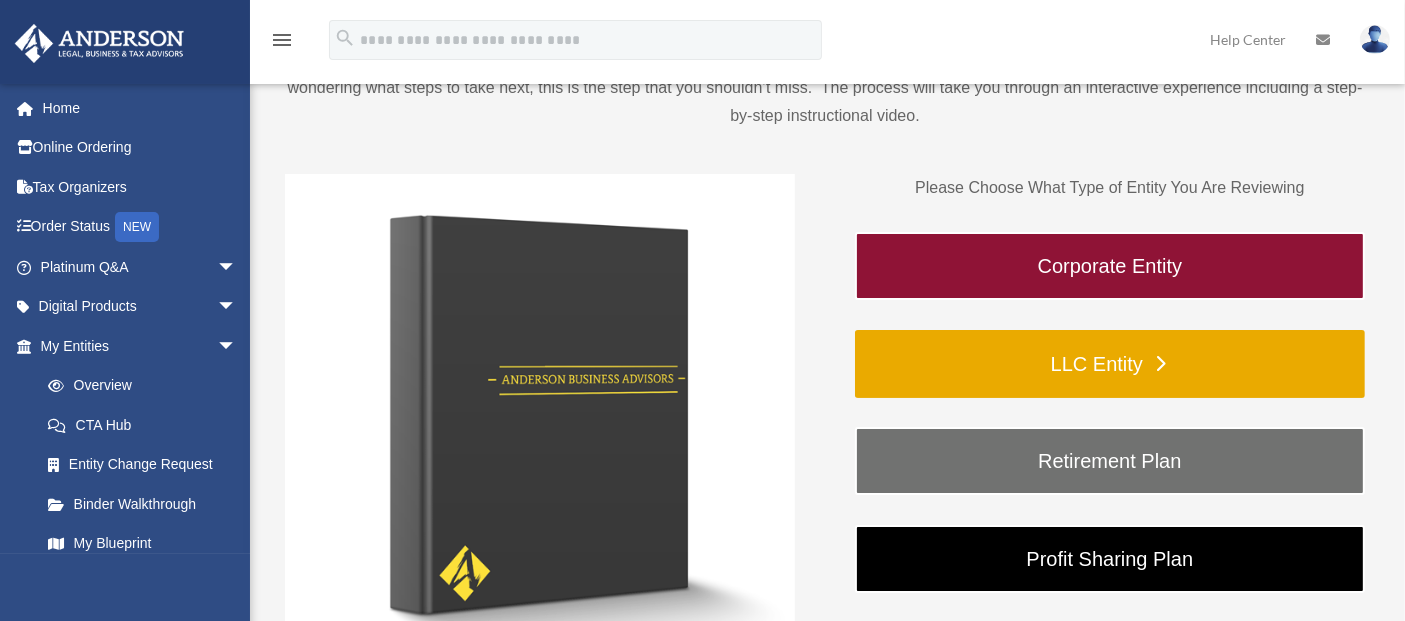 click on "LLC Entity" at bounding box center (1110, 364) 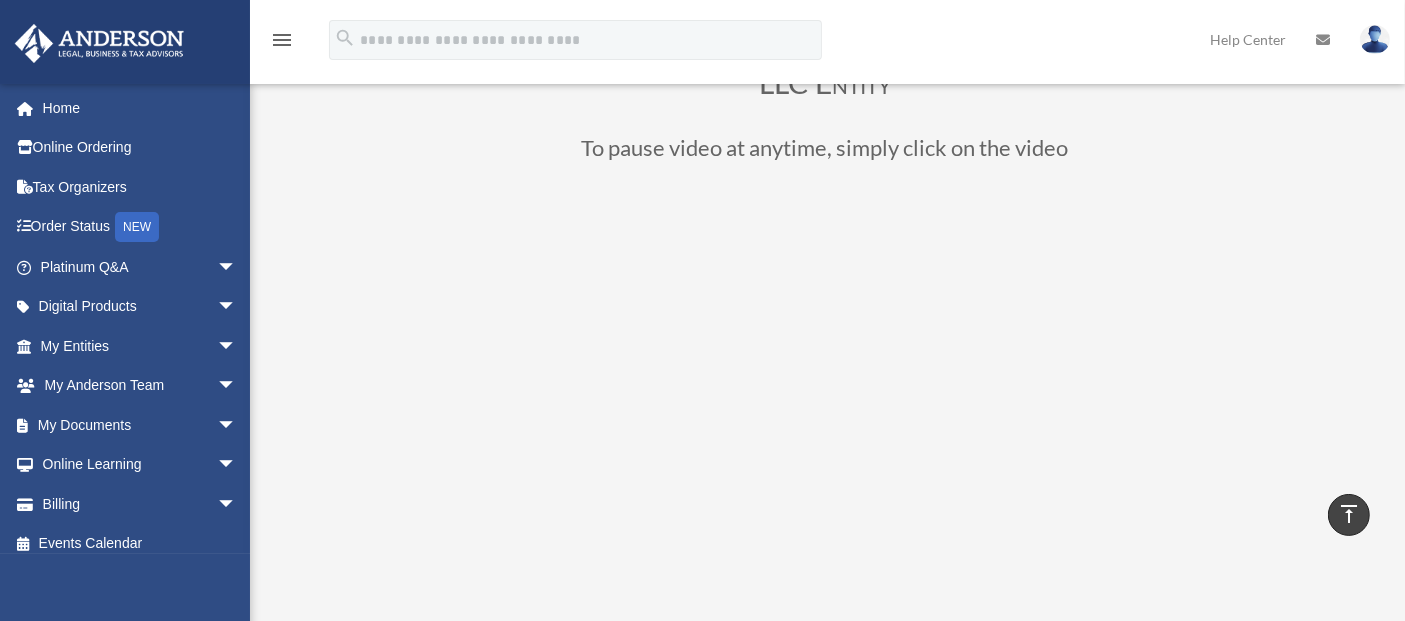 scroll, scrollTop: 110, scrollLeft: 0, axis: vertical 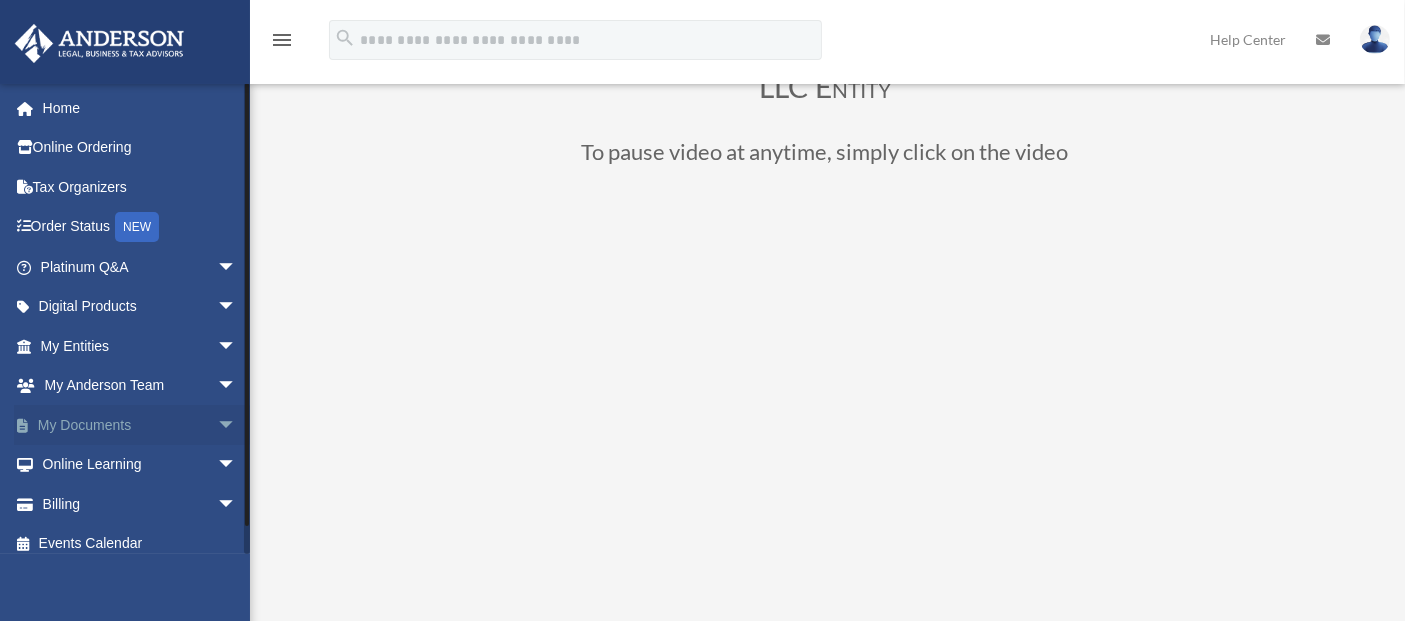 click on "arrow_drop_down" at bounding box center [237, 425] 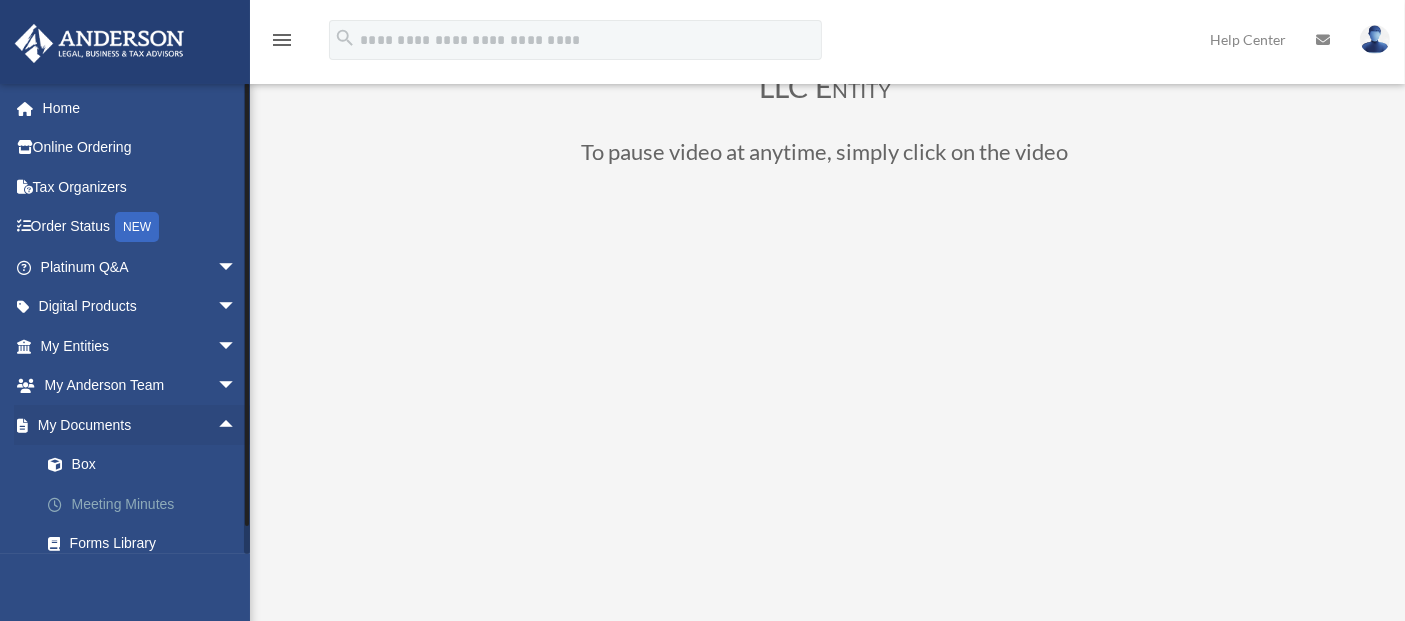 click on "Meeting Minutes" at bounding box center (147, 504) 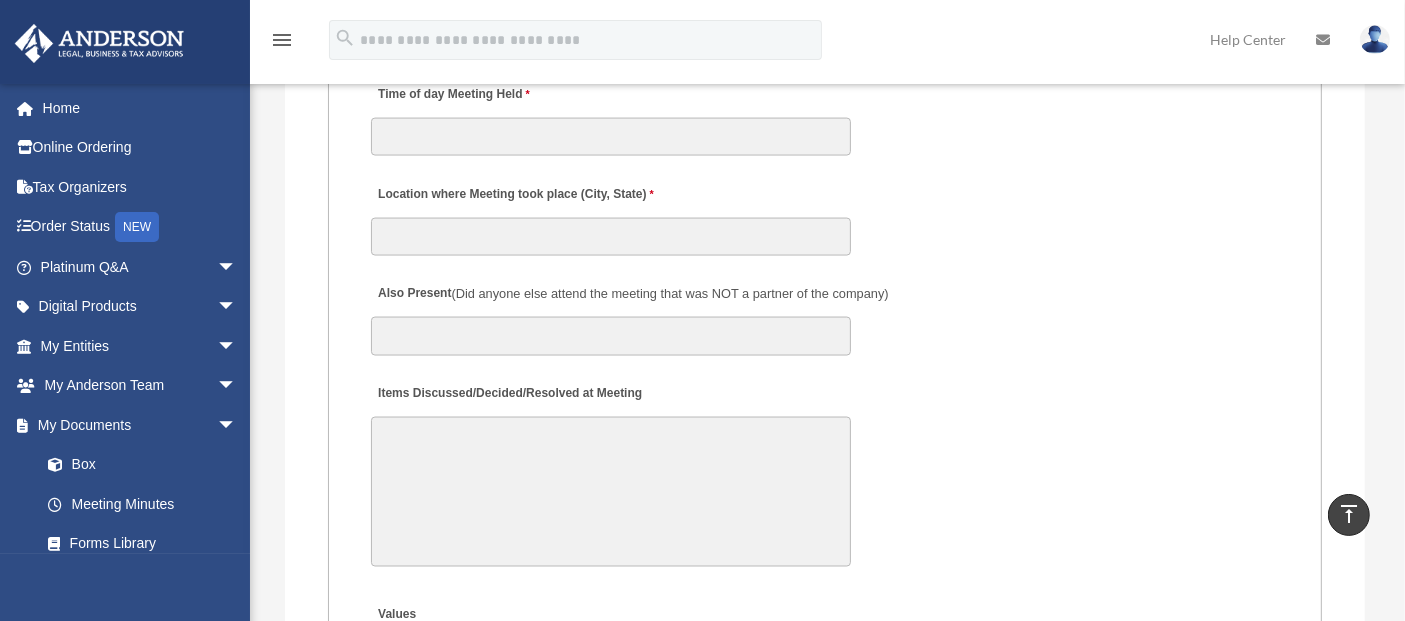 scroll, scrollTop: 3177, scrollLeft: 0, axis: vertical 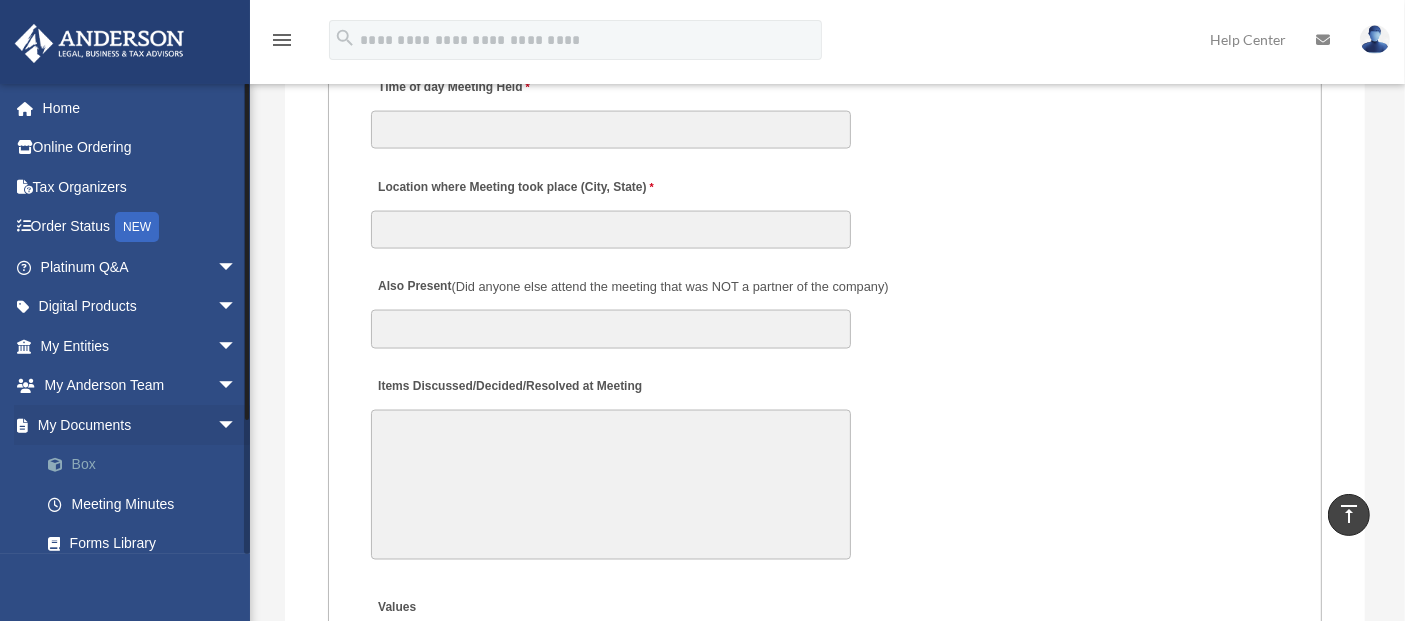 click on "Box" at bounding box center [147, 465] 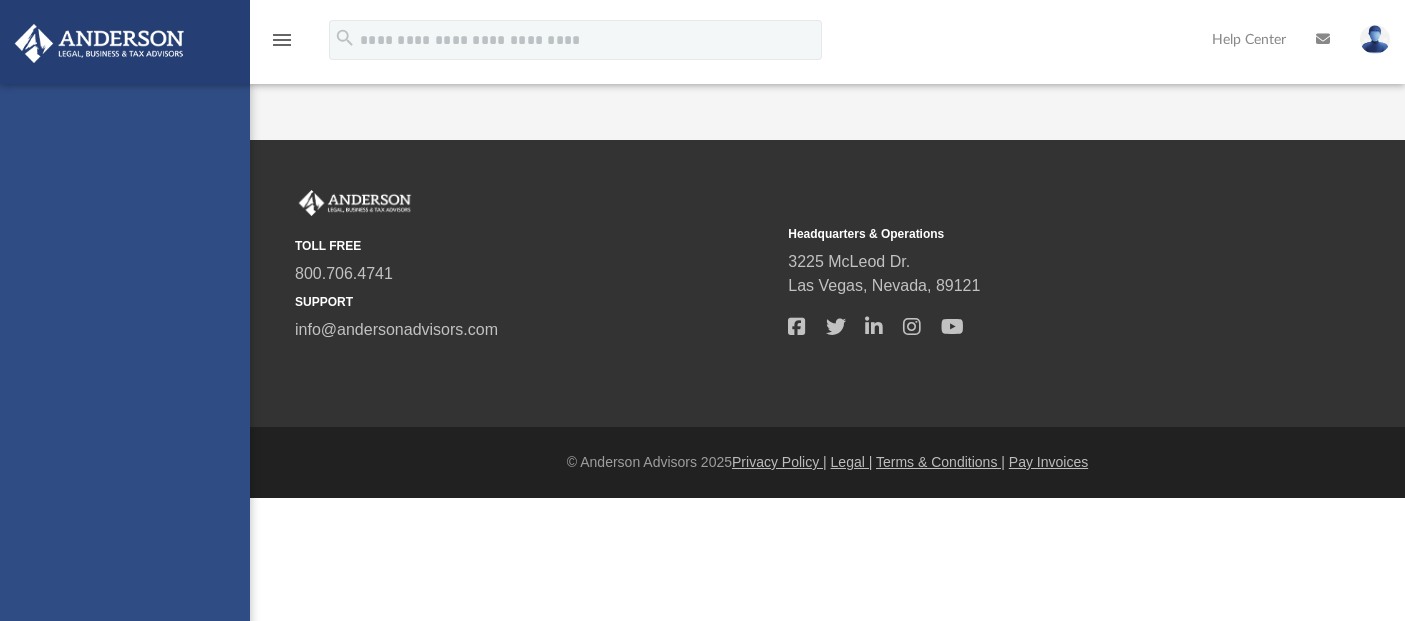 scroll, scrollTop: 0, scrollLeft: 0, axis: both 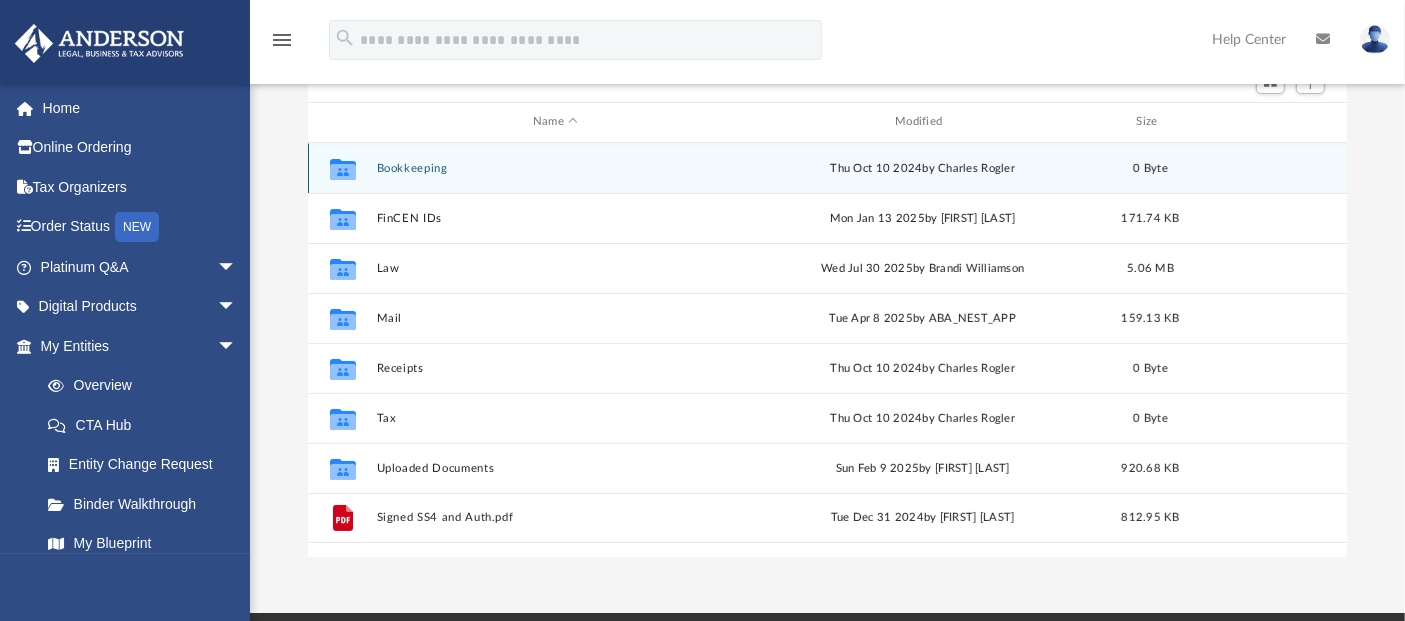 click on "Bookkeeping" at bounding box center [555, 168] 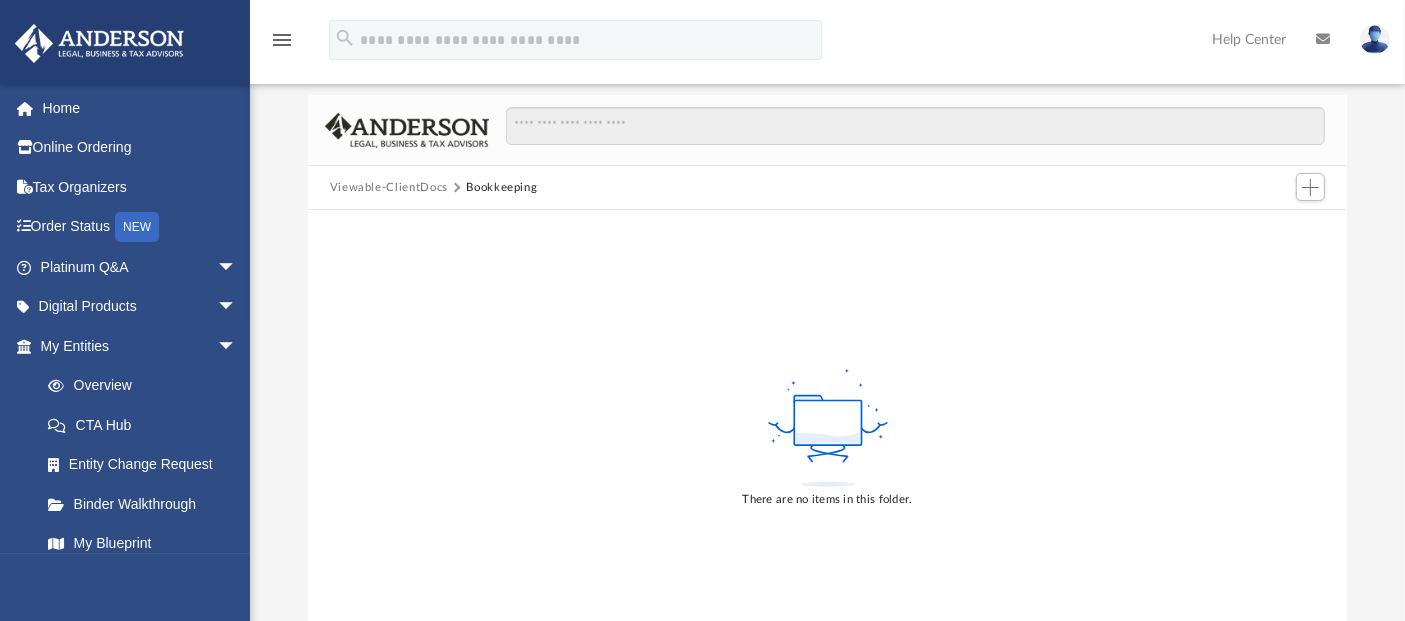 scroll, scrollTop: 83, scrollLeft: 0, axis: vertical 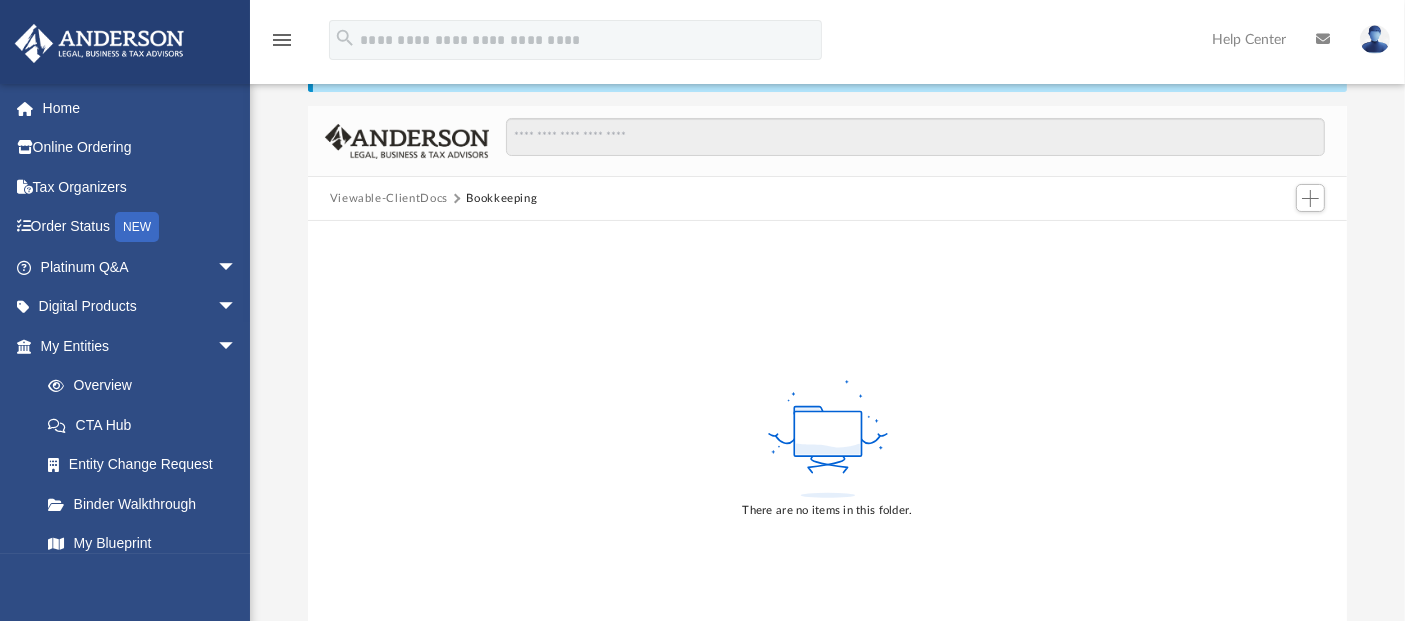 click on "Viewable-ClientDocs" at bounding box center (389, 199) 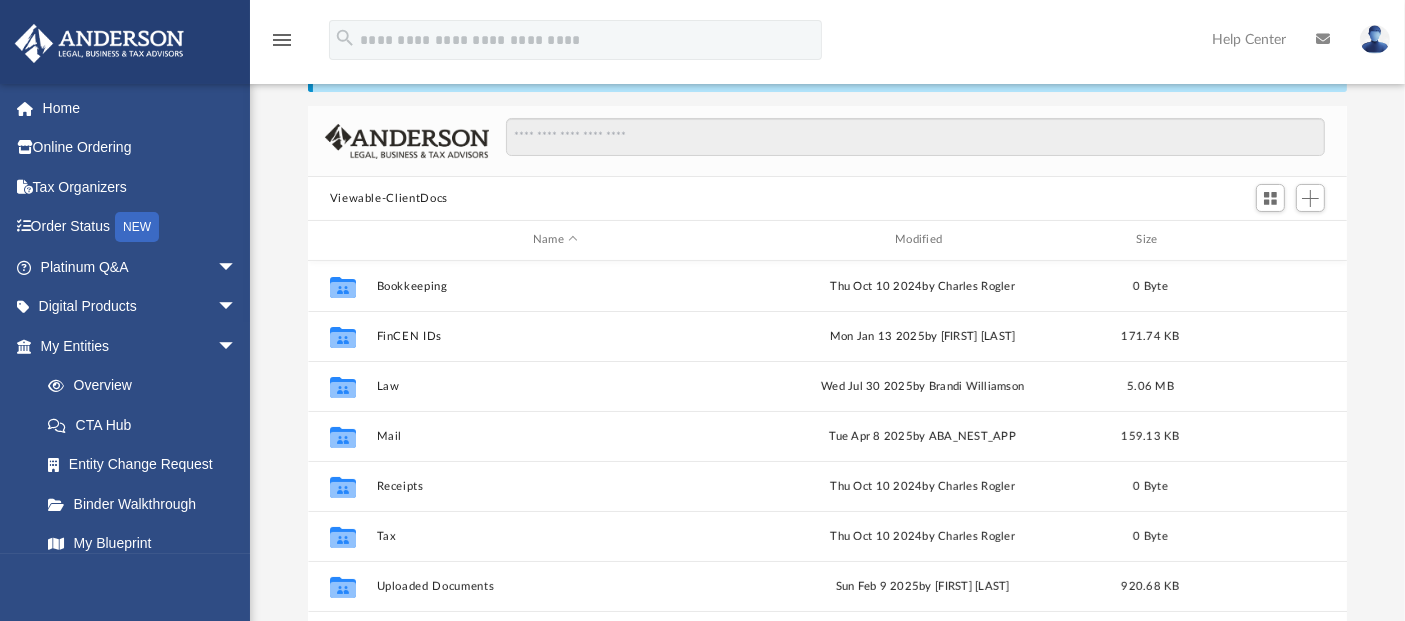 scroll, scrollTop: 18, scrollLeft: 17, axis: both 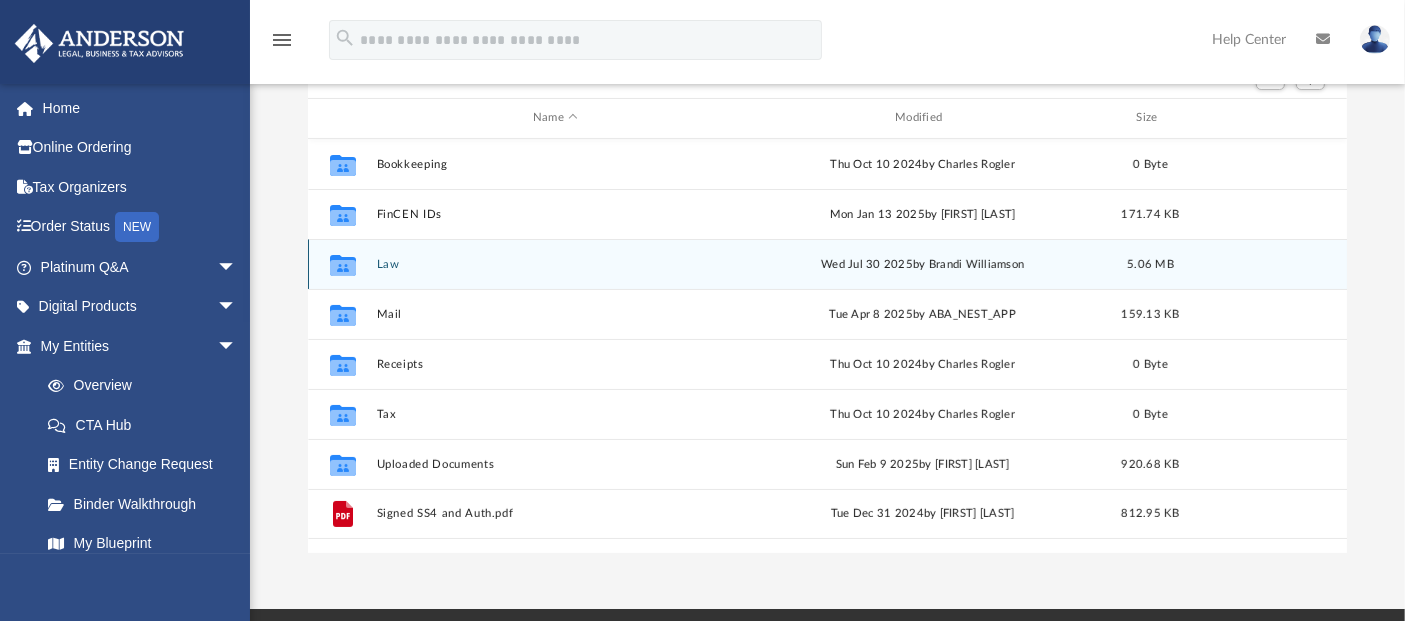 click on "Law" at bounding box center (555, 264) 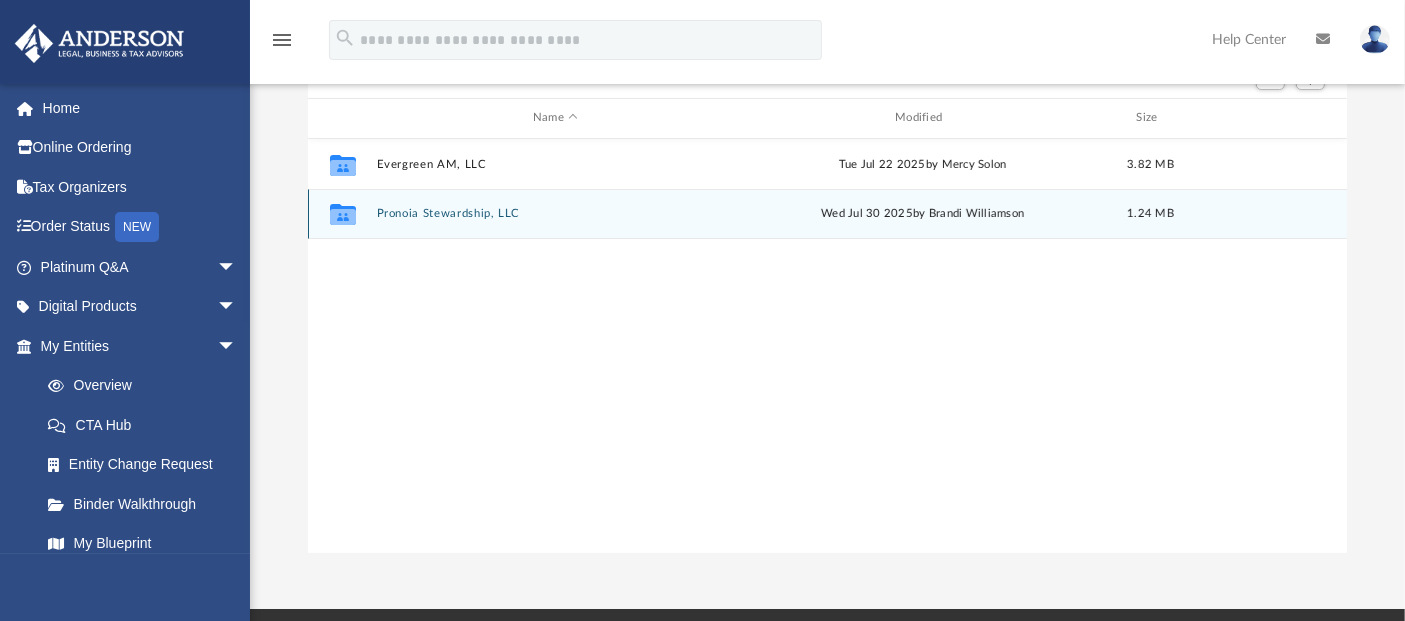 click on "Pronoia Stewardship, LLC" at bounding box center (555, 213) 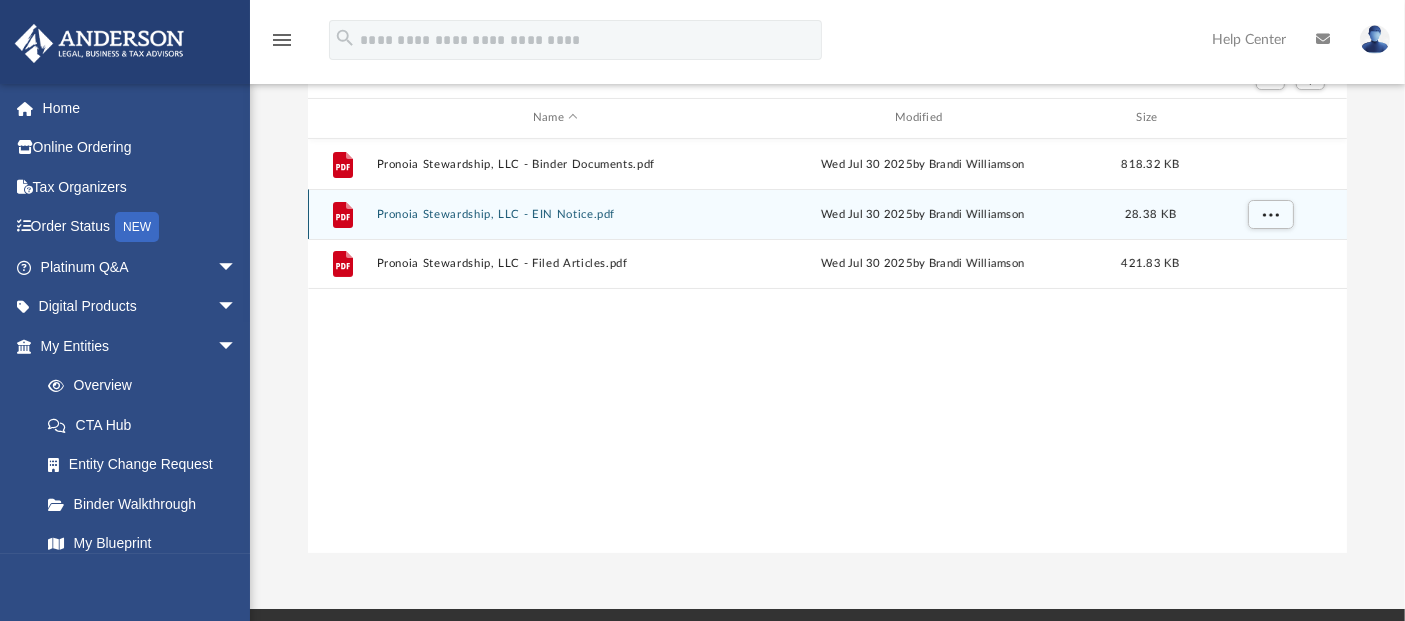 click on "Pronoia Stewardship, LLC - EIN Notice.pdf" at bounding box center (555, 214) 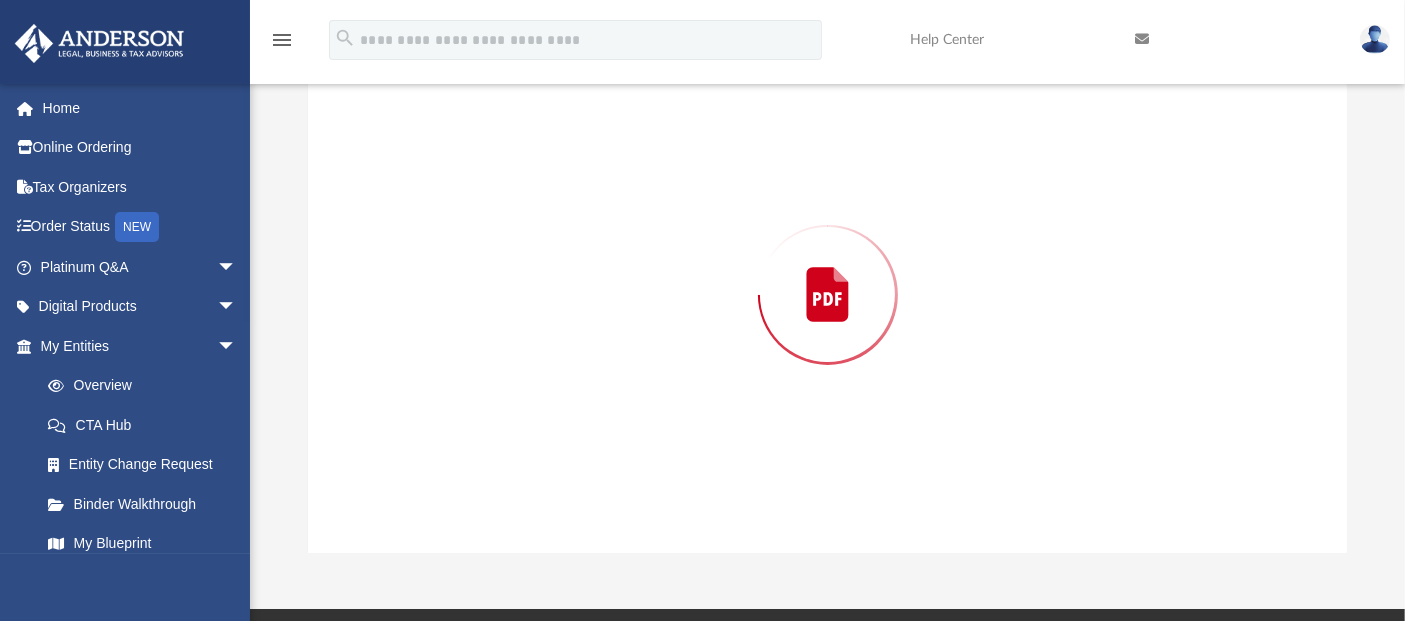 scroll, scrollTop: 188, scrollLeft: 0, axis: vertical 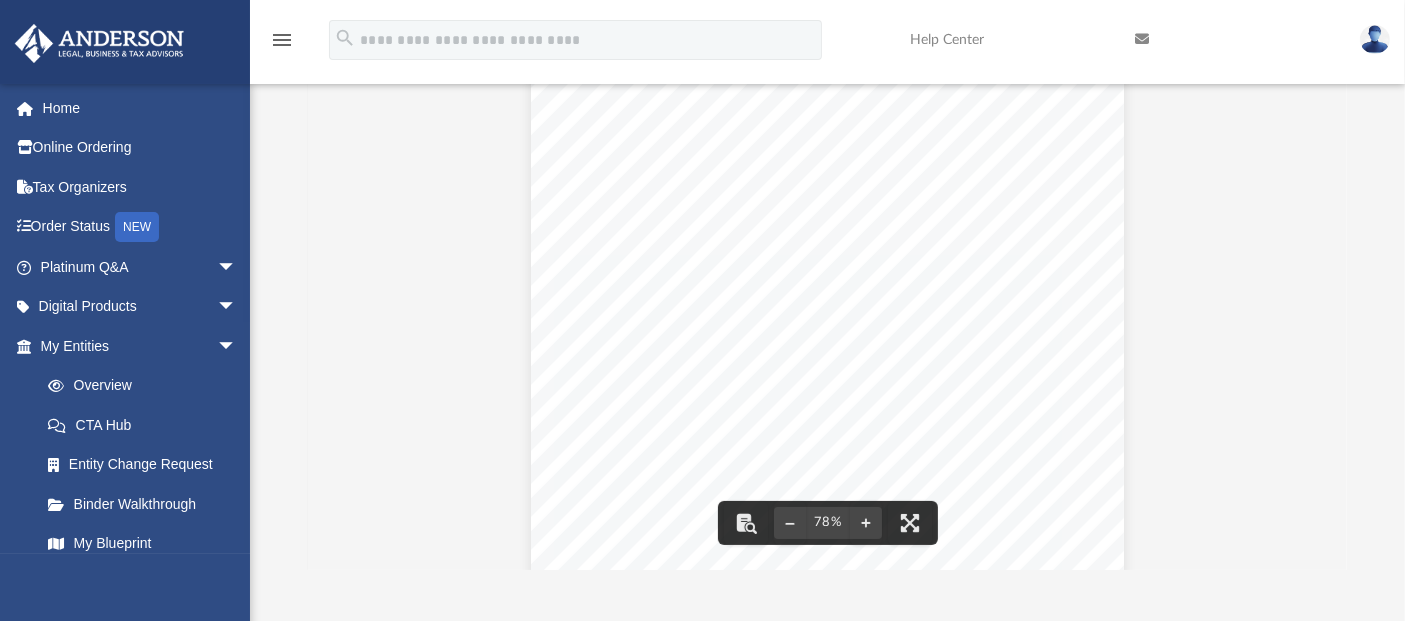 click at bounding box center (827, 324) 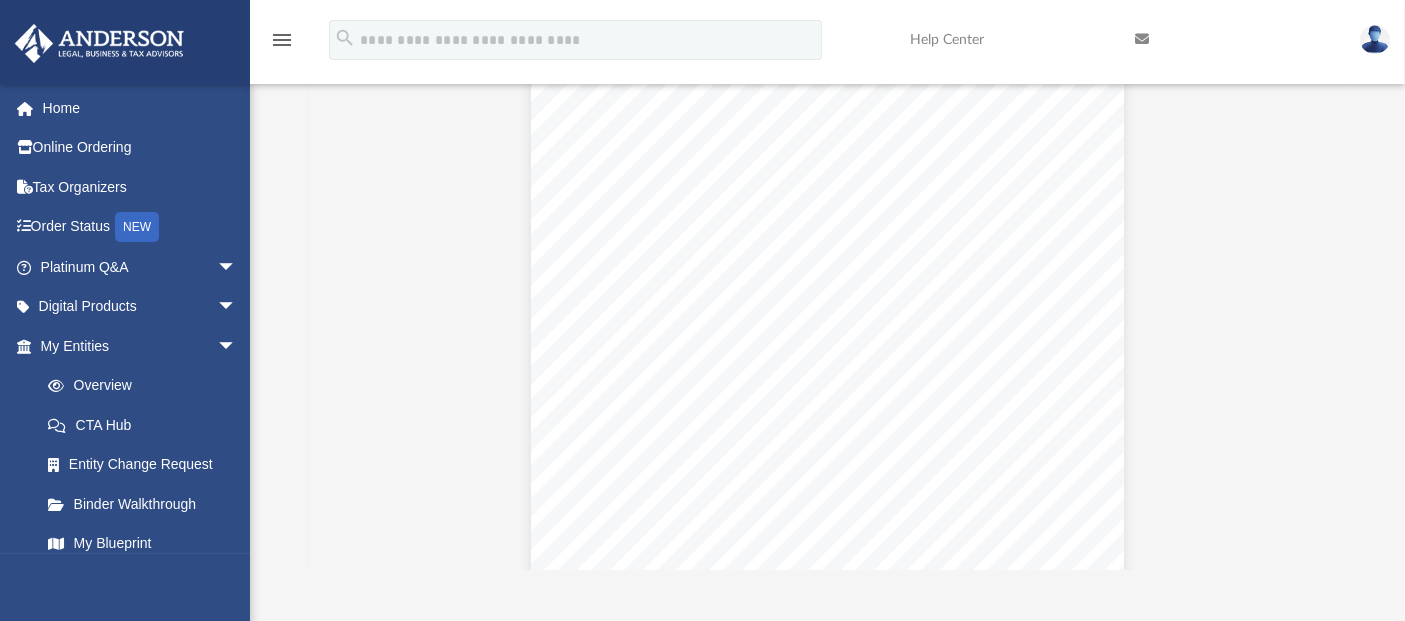 click at bounding box center [828, 324] 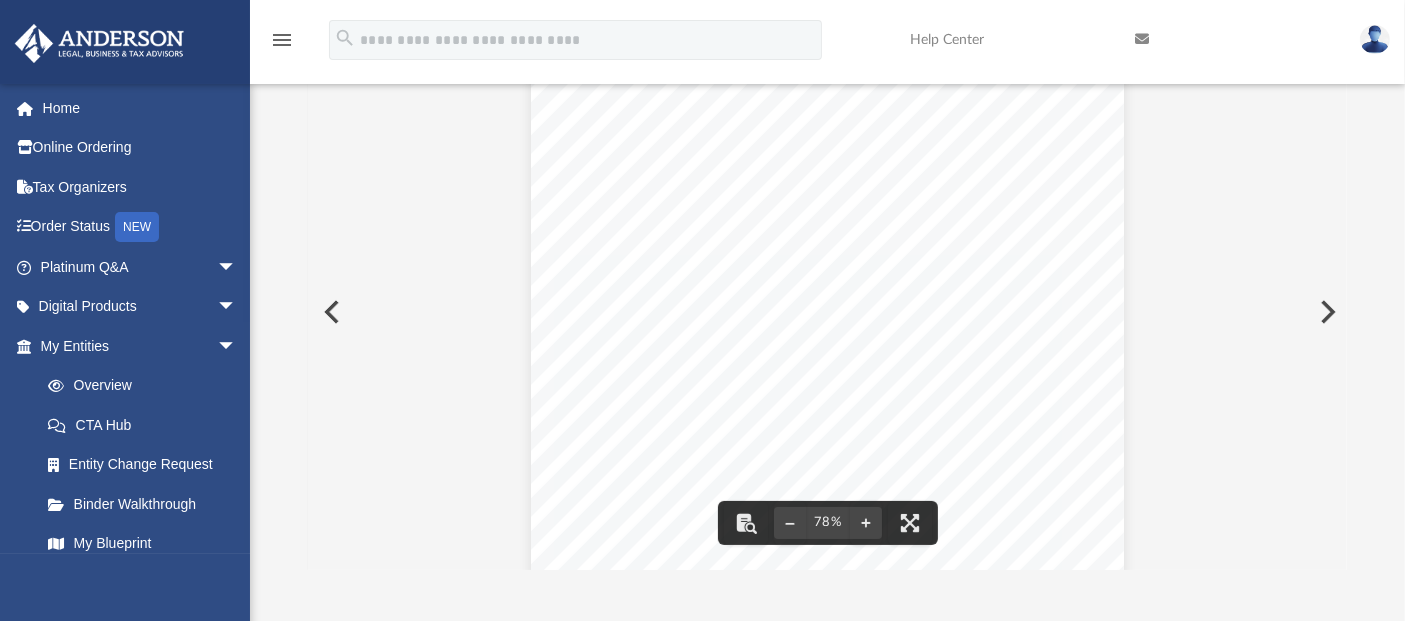 click at bounding box center (1326, 312) 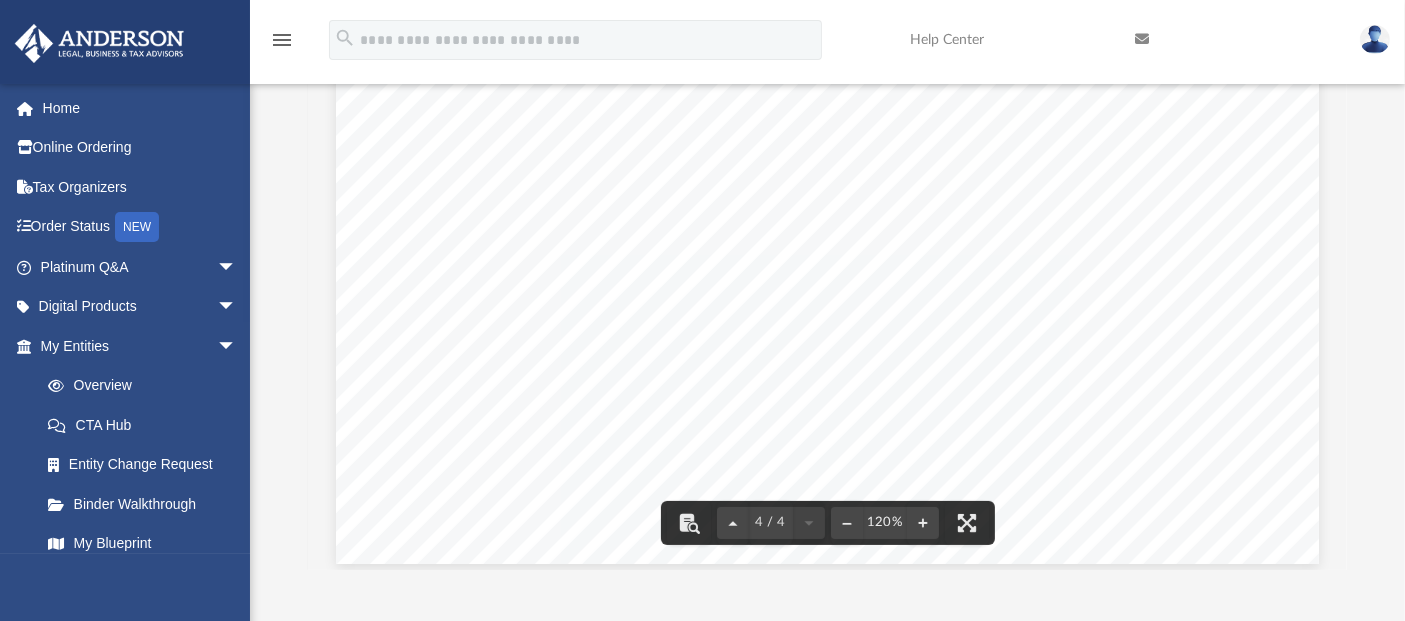 scroll, scrollTop: 4691, scrollLeft: 0, axis: vertical 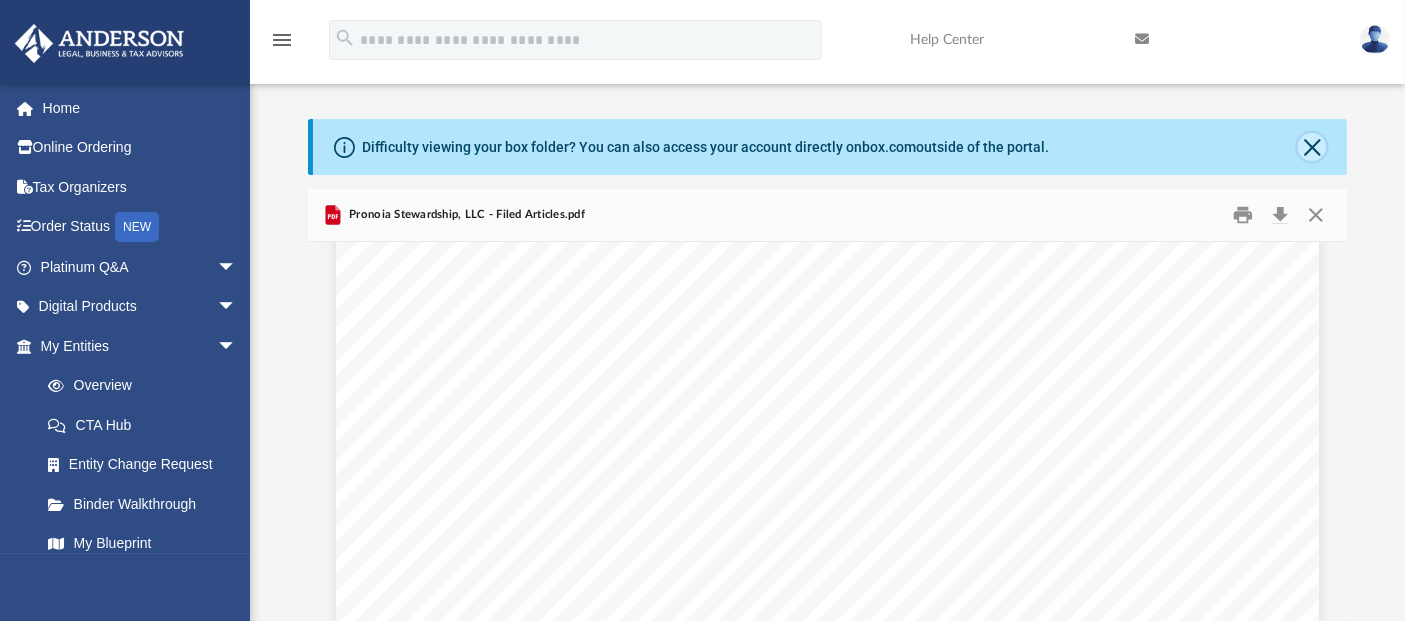 click 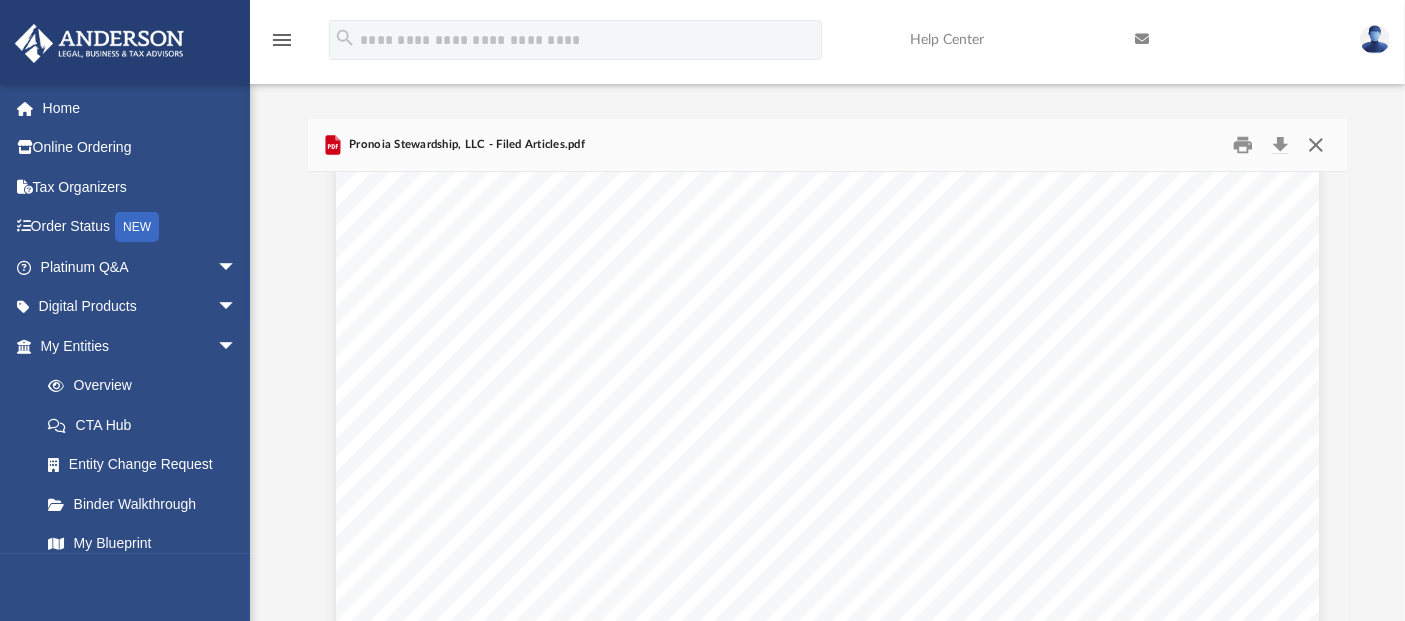 click at bounding box center [1316, 145] 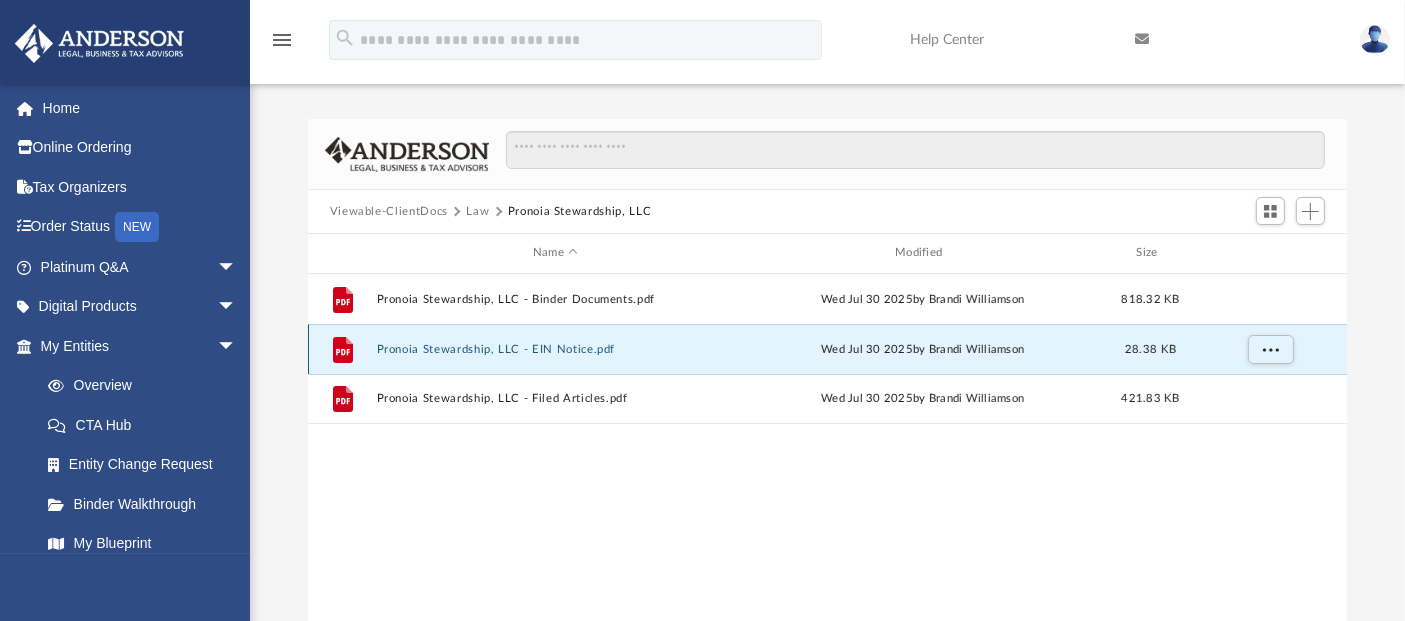 click on "Pronoia Stewardship, LLC - EIN Notice.pdf" at bounding box center (555, 349) 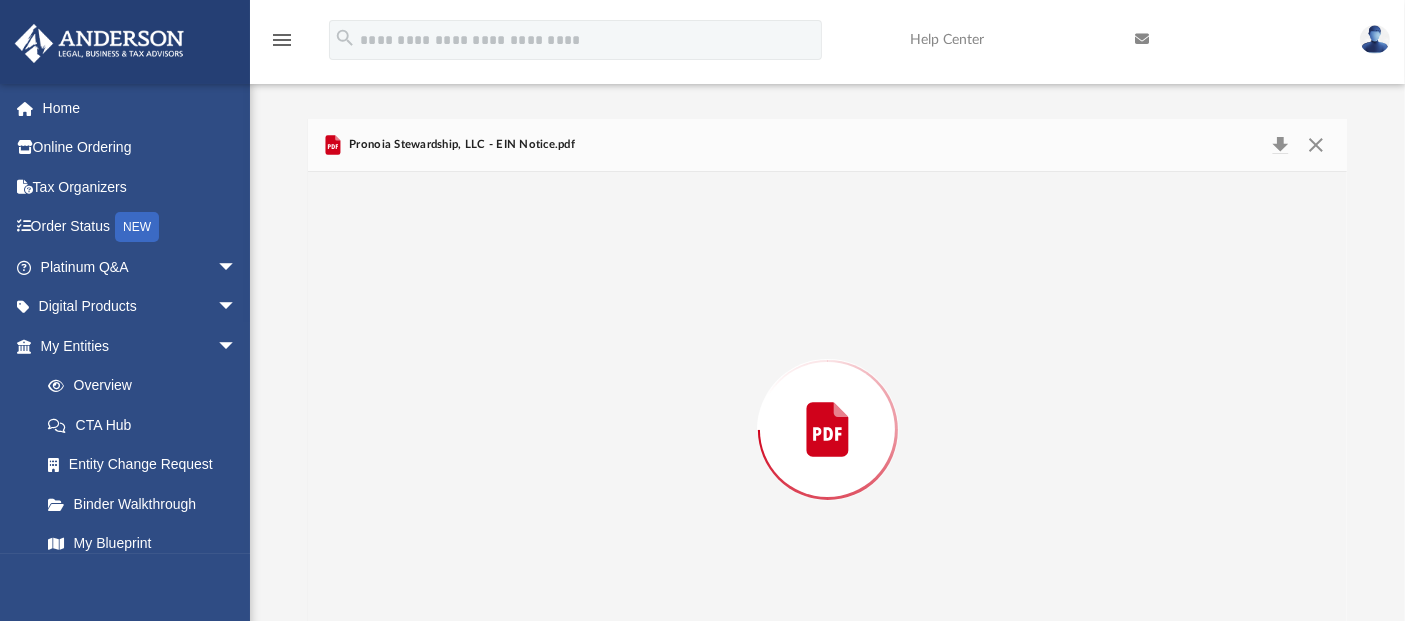 scroll, scrollTop: 66, scrollLeft: 0, axis: vertical 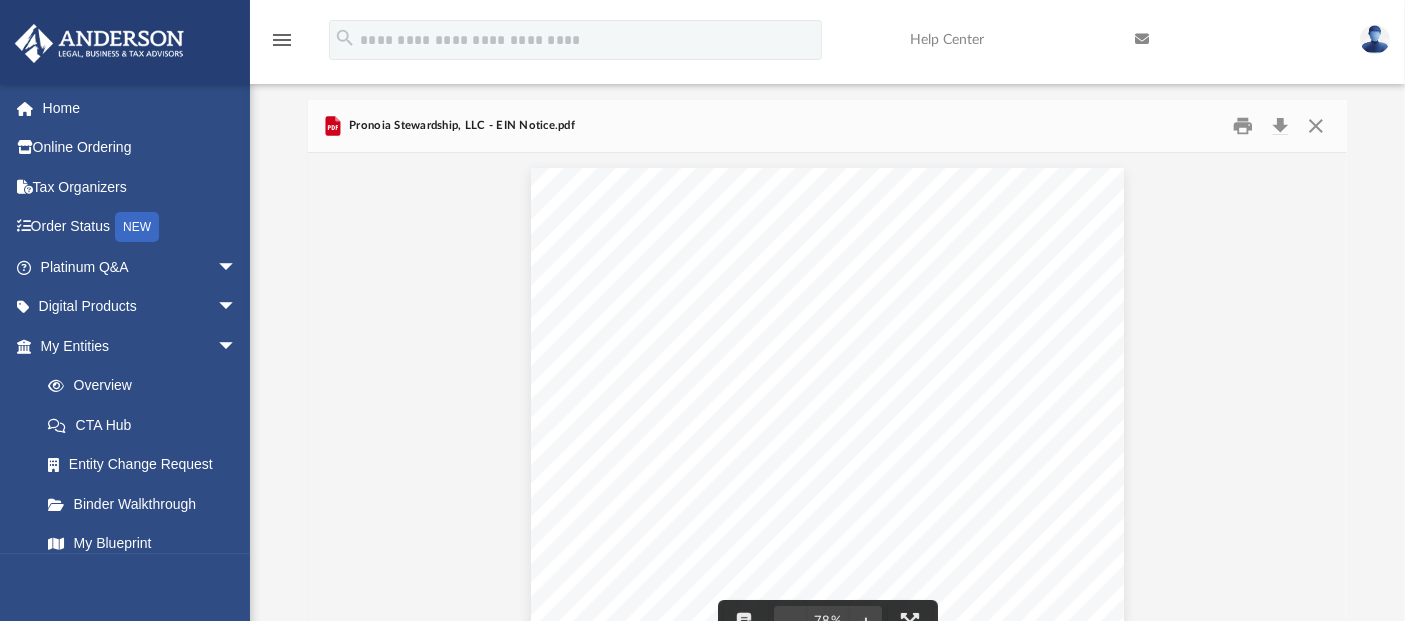 click at bounding box center [828, 423] 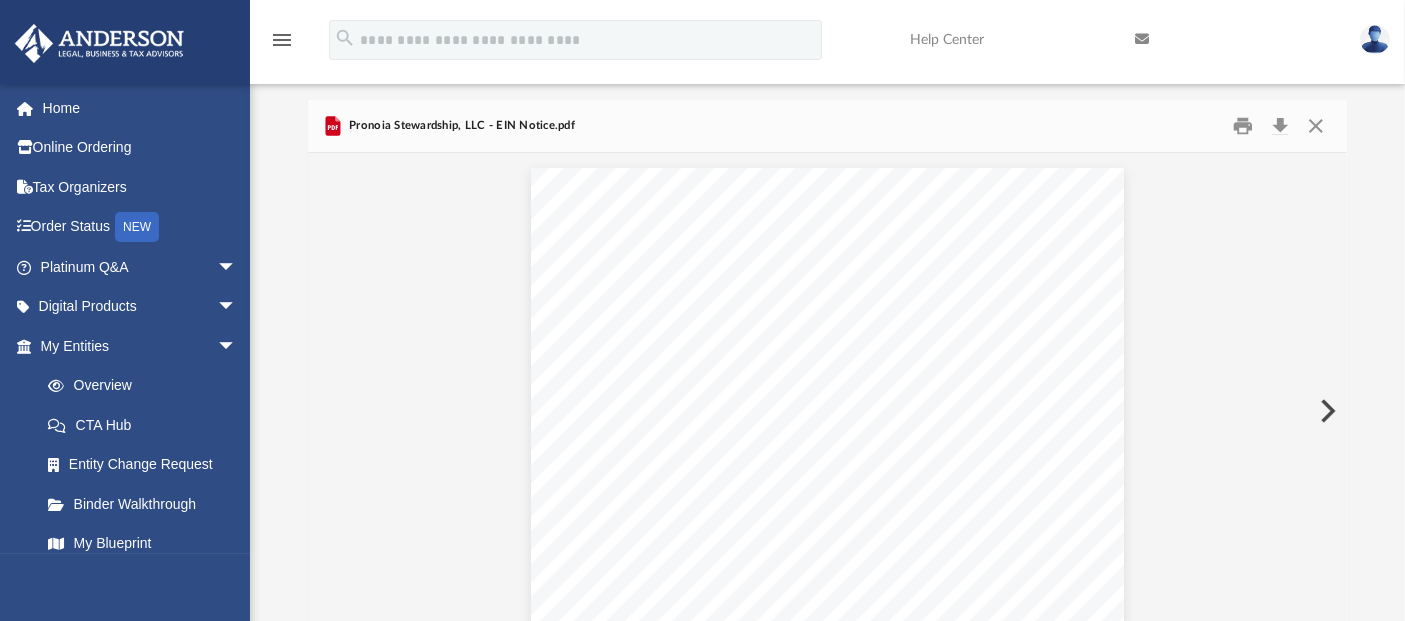 click at bounding box center [1326, 411] 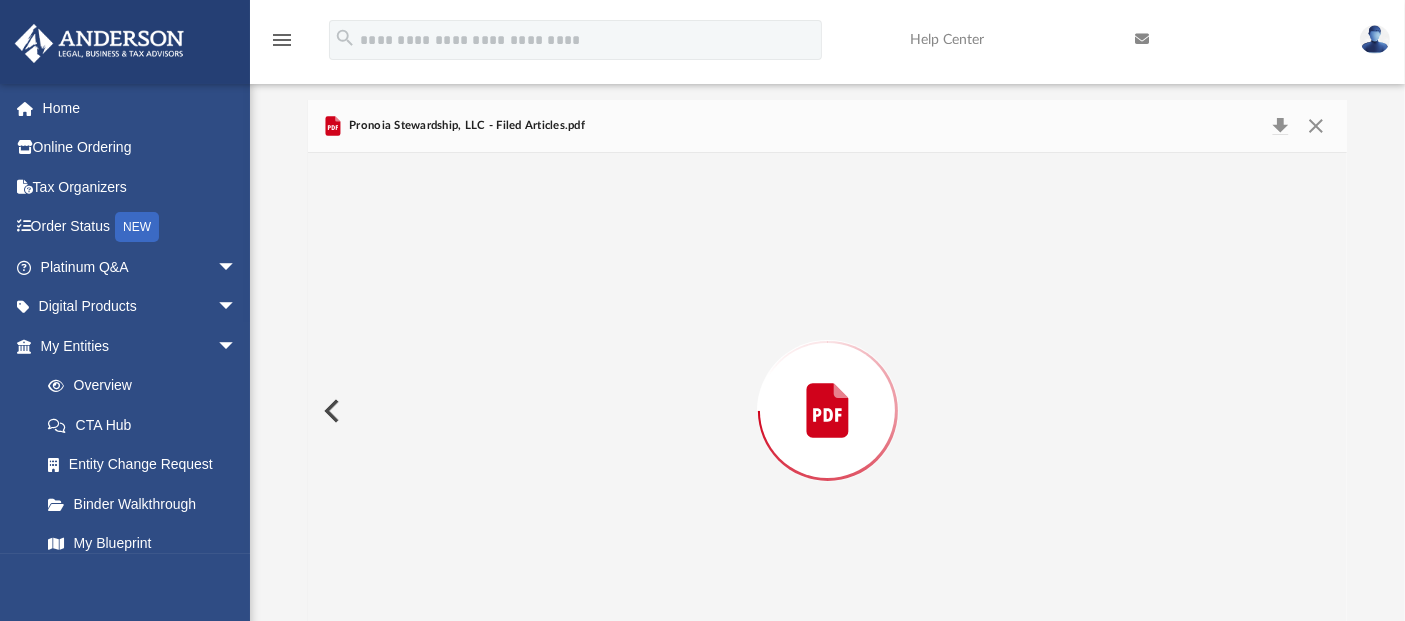 scroll, scrollTop: 2603, scrollLeft: 0, axis: vertical 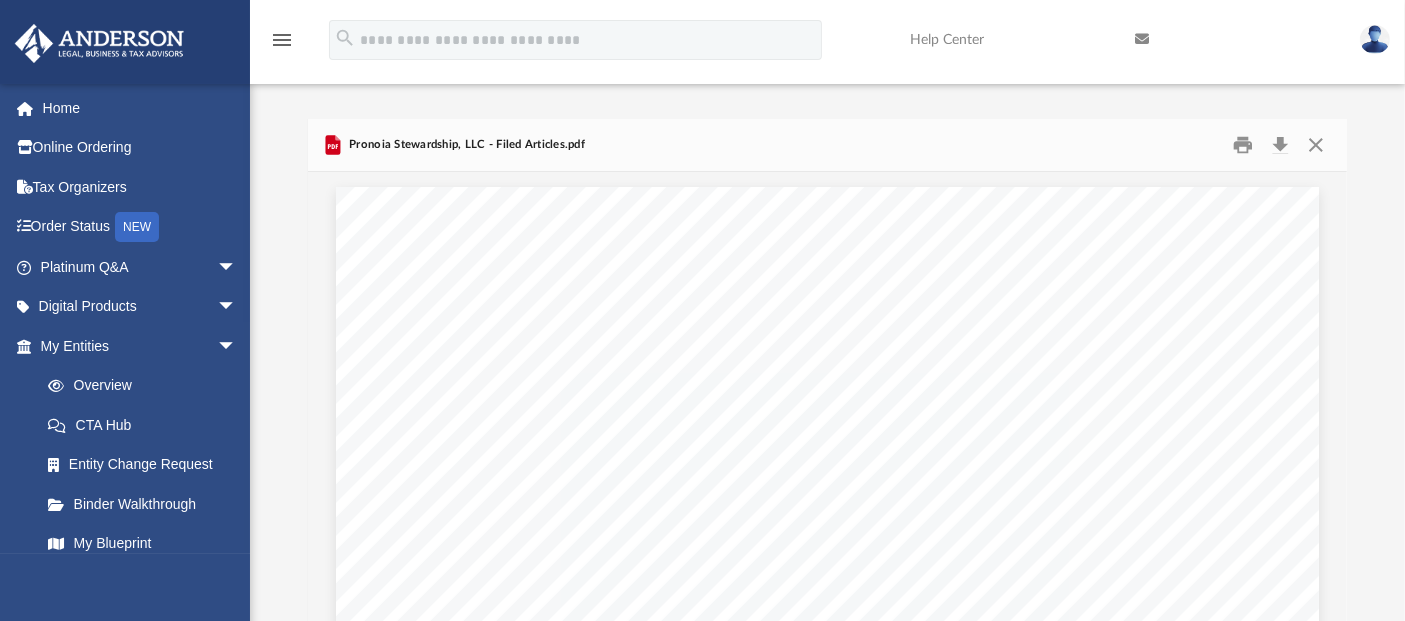 click on "Difficulty viewing your box folder? You can also access your account directly on box.com outside of the portal. No Client Folder Found - Please contact your team for assistance. Viewable-ClientDocs Law Pronoia Stewardship, LLC Name Modified Size File Pronoia Stewardship, LLC - Binder Documents.pdf Wed Jul 30 2025 by [FIRST] [LAST] 818.32 KB File Pronoia Stewardship, LLC - EIN Notice.pdf Wed Jul 30 2025 by [FIRST] [LAST] 28.38 KB File Pronoia Stewardship, LLC - Filed Articles.pdf Wed Jul 30 2025 by [FIRST] [LAST] 421.83 KB Pronoia Stewardship, LLC - Filed Articles.pdf Wyoming Secretary of State Herschler Bldg East, Ste.100 & 101 Cheyenne, WY 82002-0020 Ph. 307-777-7311 Original ID: 2025-001733285 For Office Use Only WY Secretary of State FILED: Jul 30 2025 8:40AM Limited Liability Company Articles of Organization Pronoia Stewardship, LLC ANDERSON REGISTERED AGENTS Signature: [FIRST] [LAST] Date: 07/30/2025 Print Name: [FIRST] [LAST] Title: Email: [PHONE]" at bounding box center [827, 403] 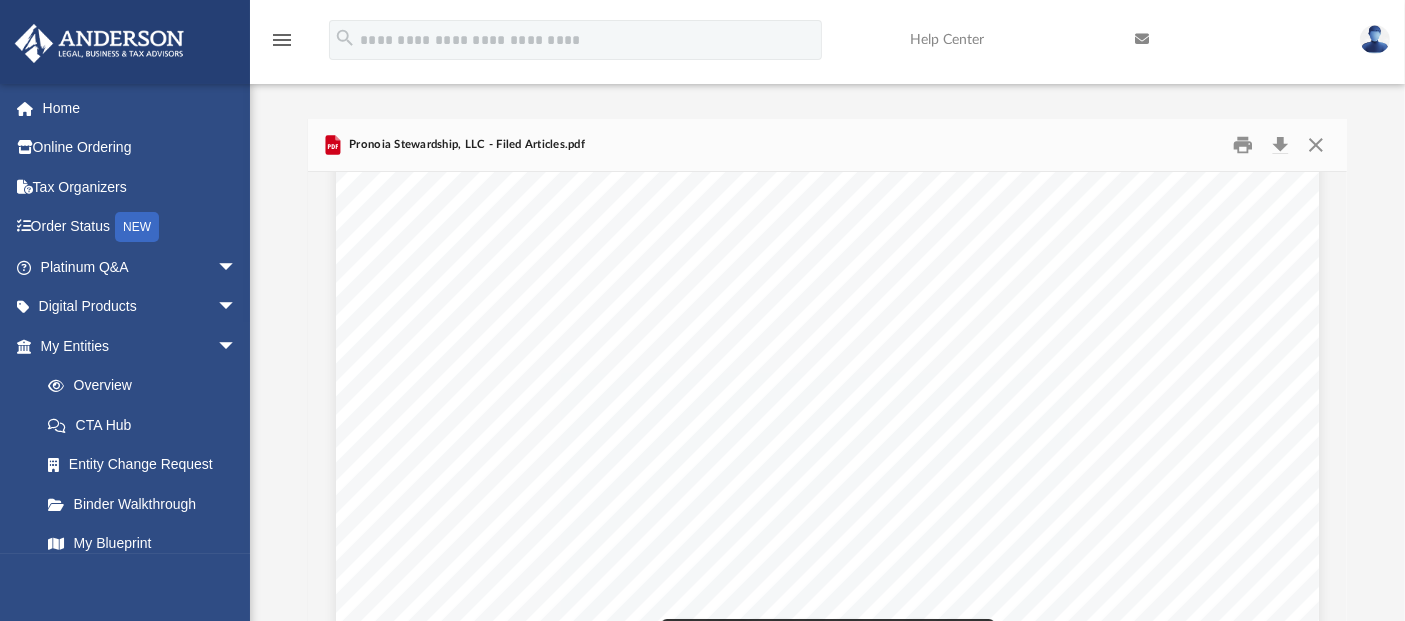 scroll, scrollTop: 903, scrollLeft: 0, axis: vertical 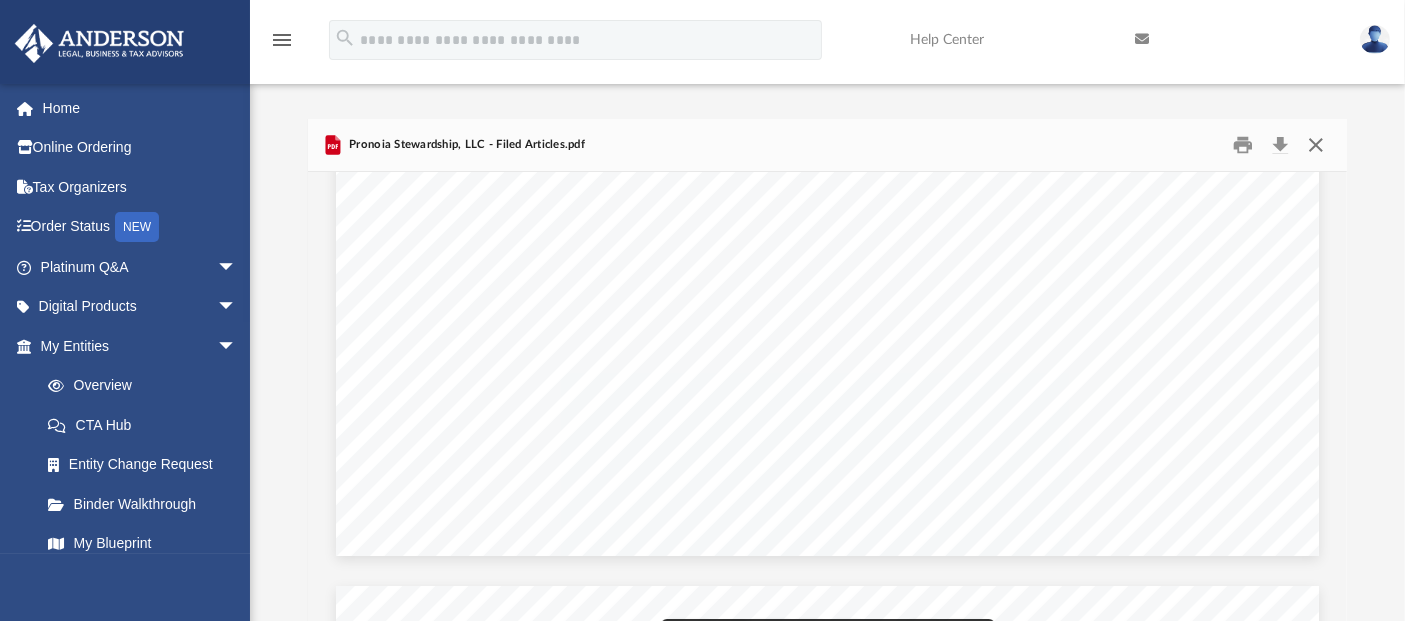 click at bounding box center [1316, 145] 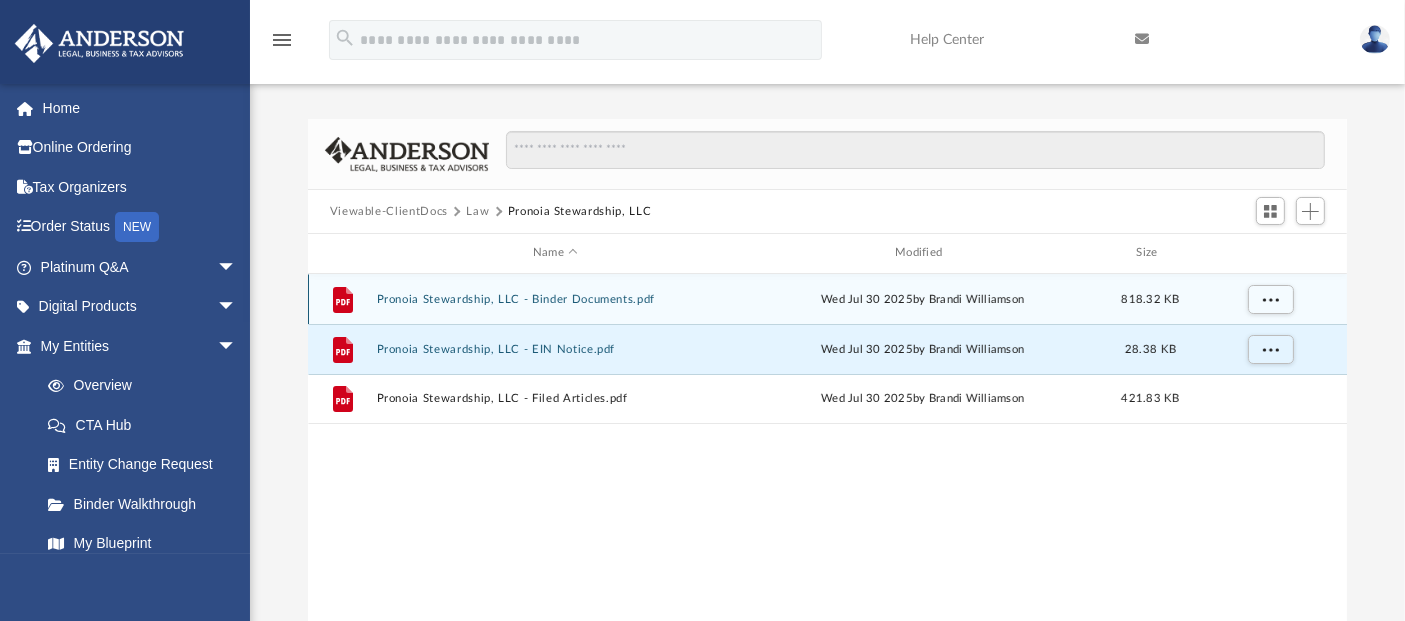 click on "Wed Jul 30 2025 by [FIRST] [LAST]" at bounding box center [922, 299] 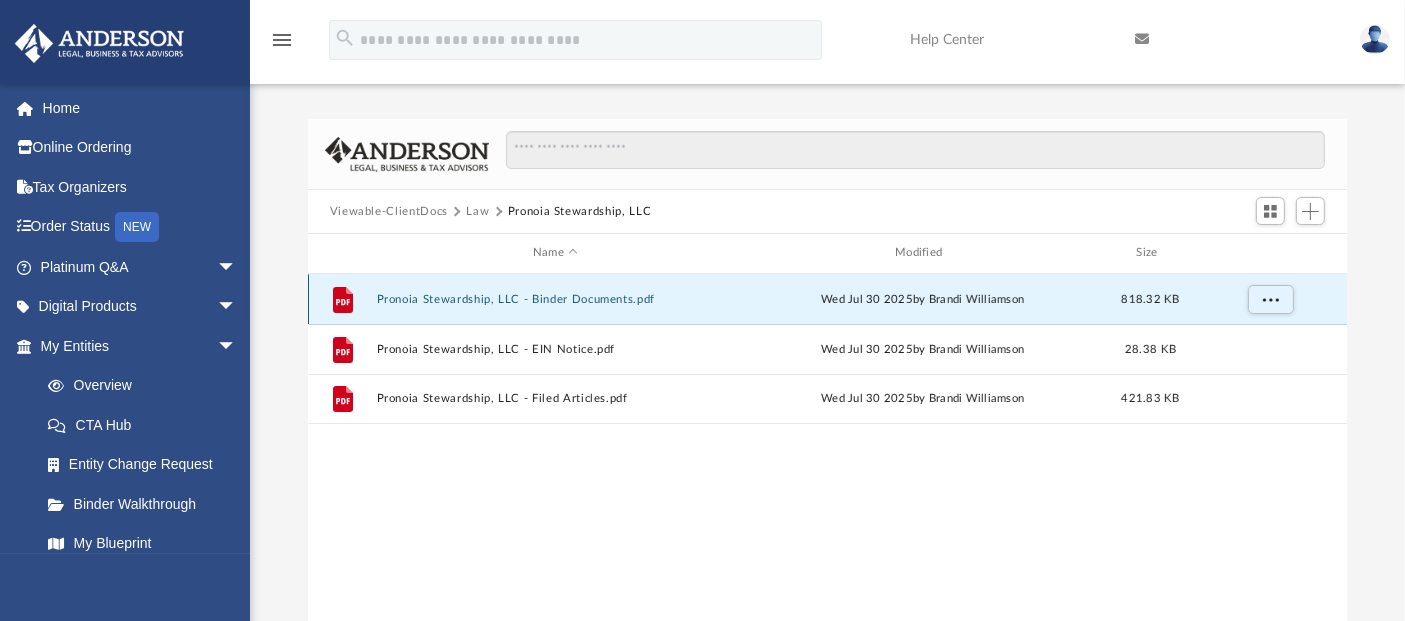 click on "Pronoia Stewardship, LLC - Binder Documents.pdf" at bounding box center [555, 299] 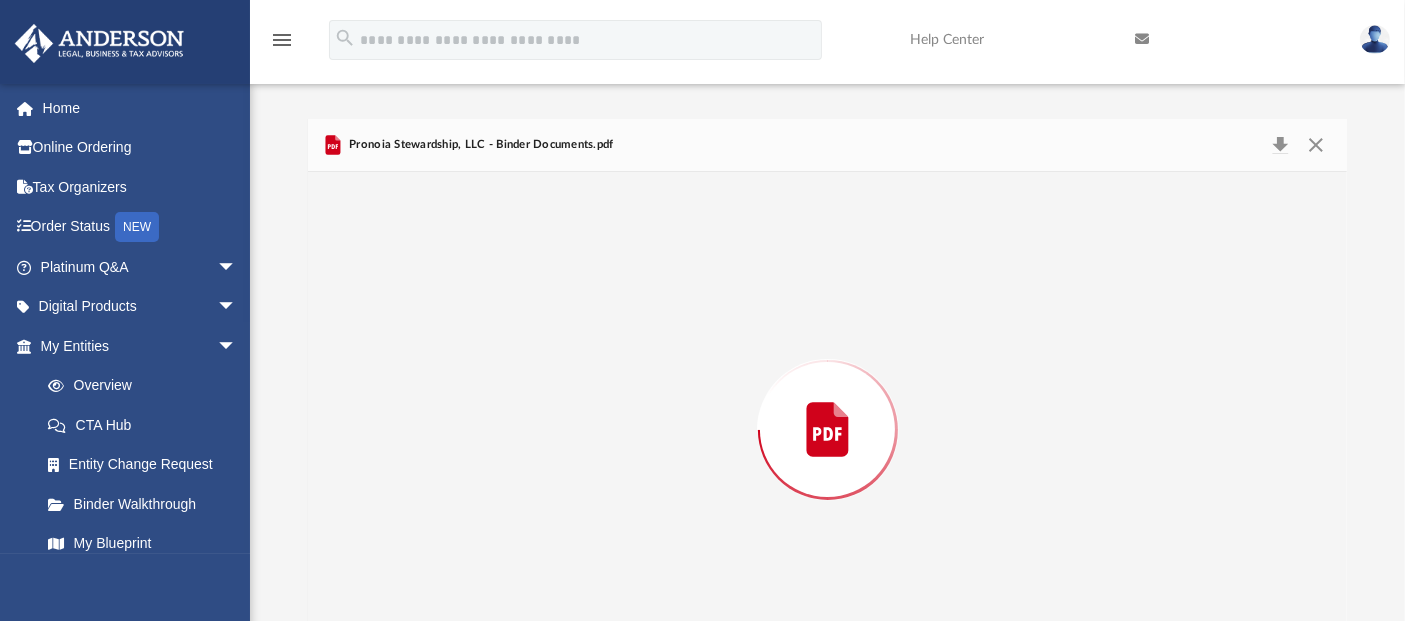 scroll, scrollTop: 66, scrollLeft: 0, axis: vertical 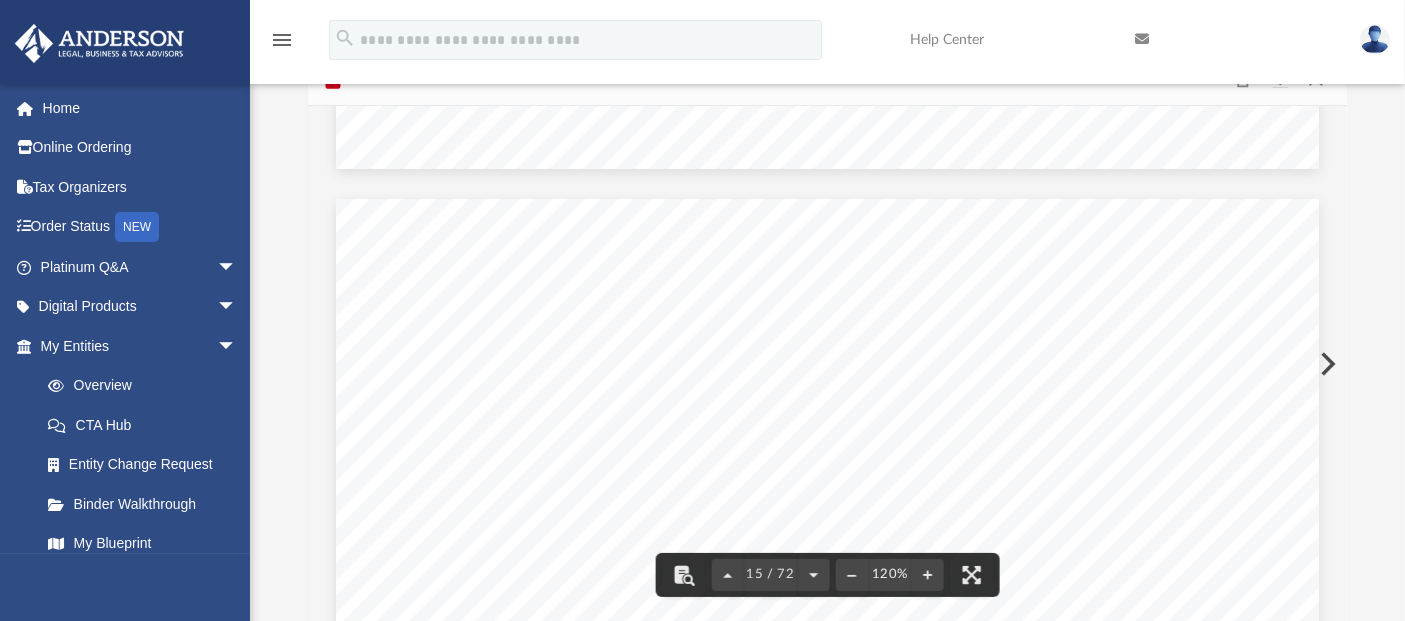drag, startPoint x: 1371, startPoint y: 133, endPoint x: 1383, endPoint y: 258, distance: 125.57468 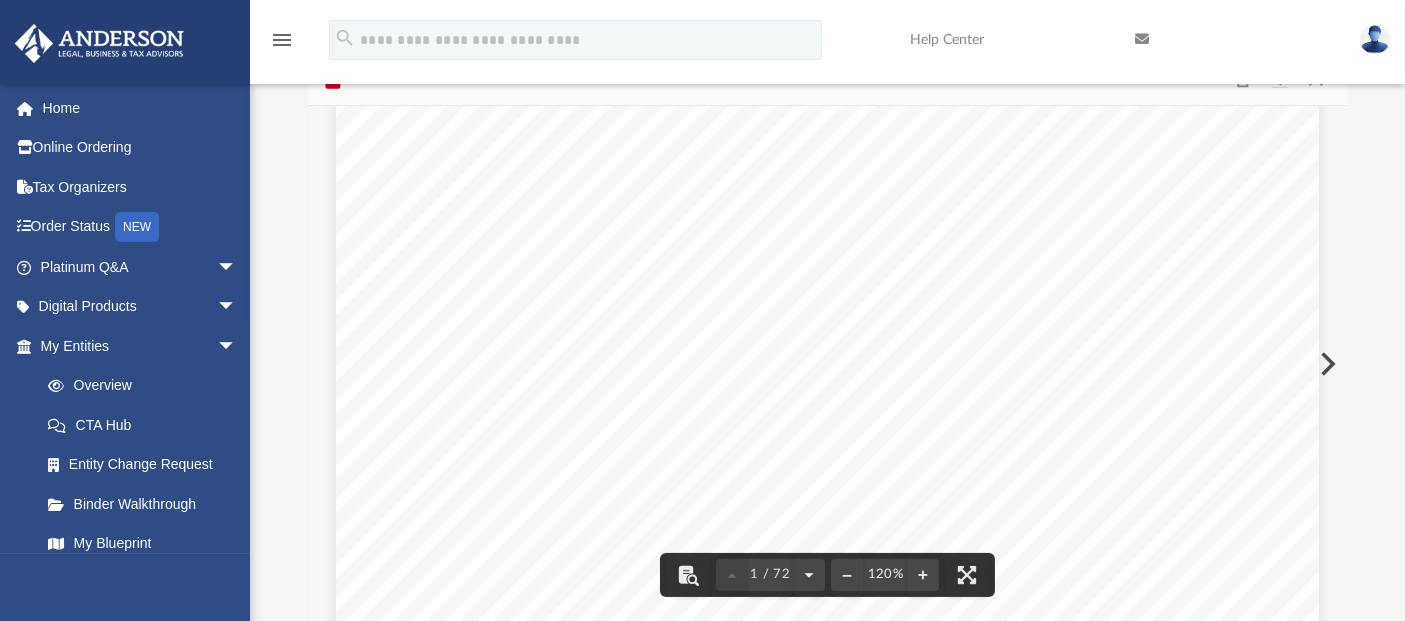 scroll, scrollTop: 0, scrollLeft: 0, axis: both 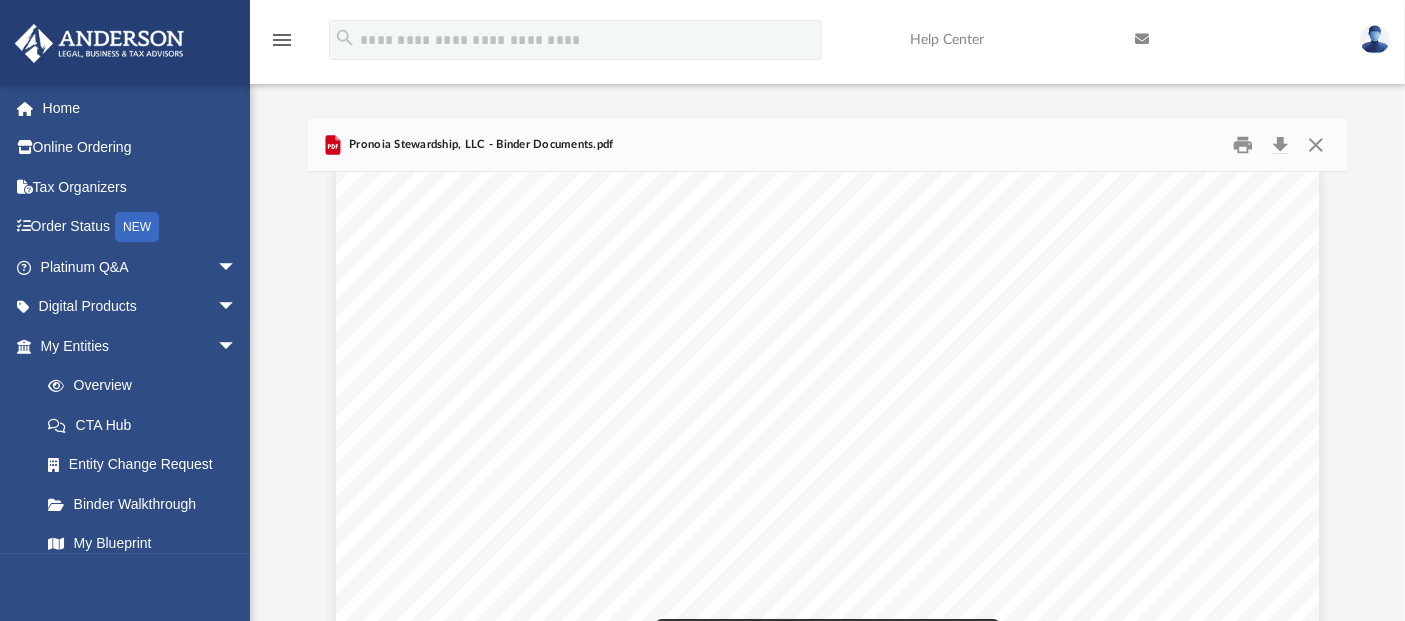click on "contents, or which shall in any way conflict with any law, ordinance, rule" at bounding box center [908, 361] 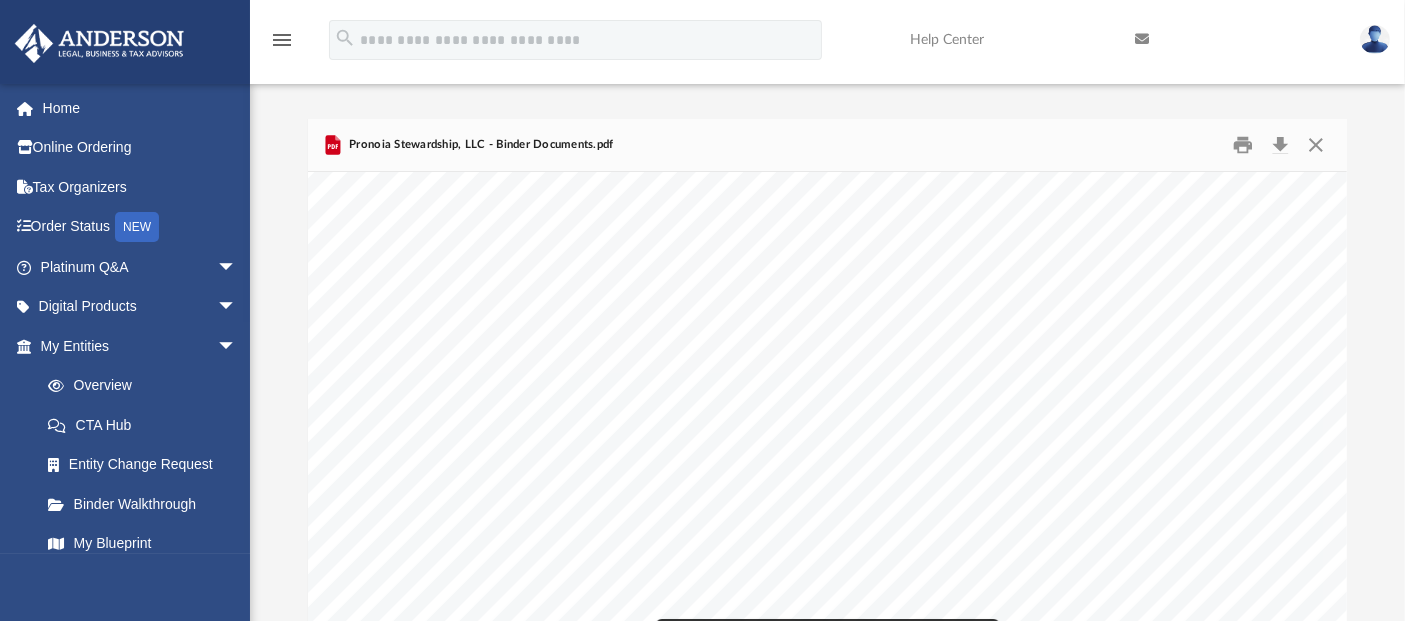 scroll, scrollTop: 92672, scrollLeft: 0, axis: vertical 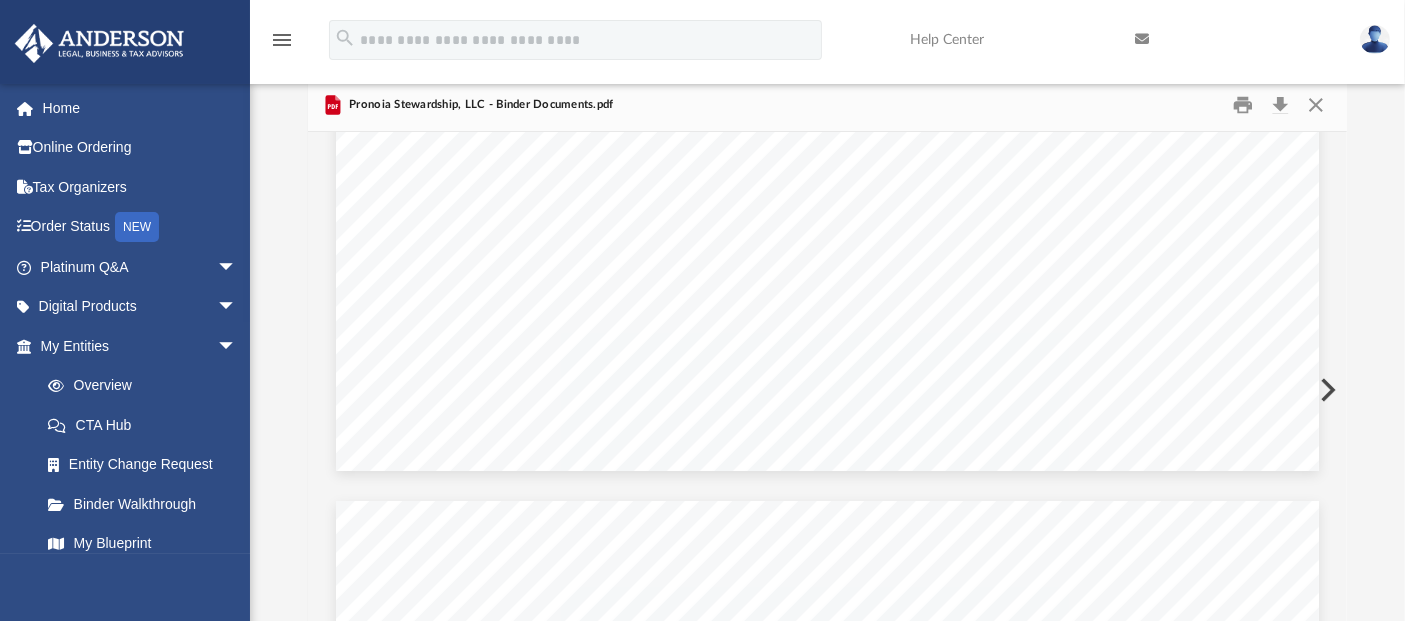 click at bounding box center (1326, 390) 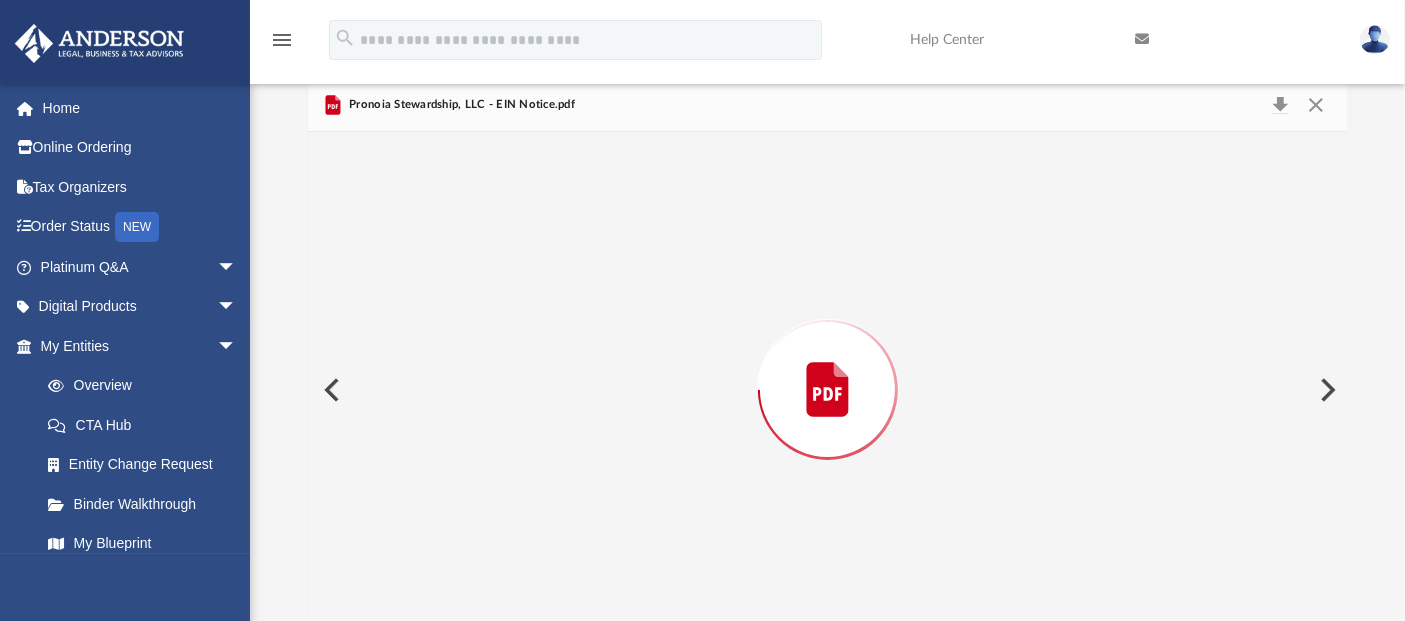 click at bounding box center [1326, 390] 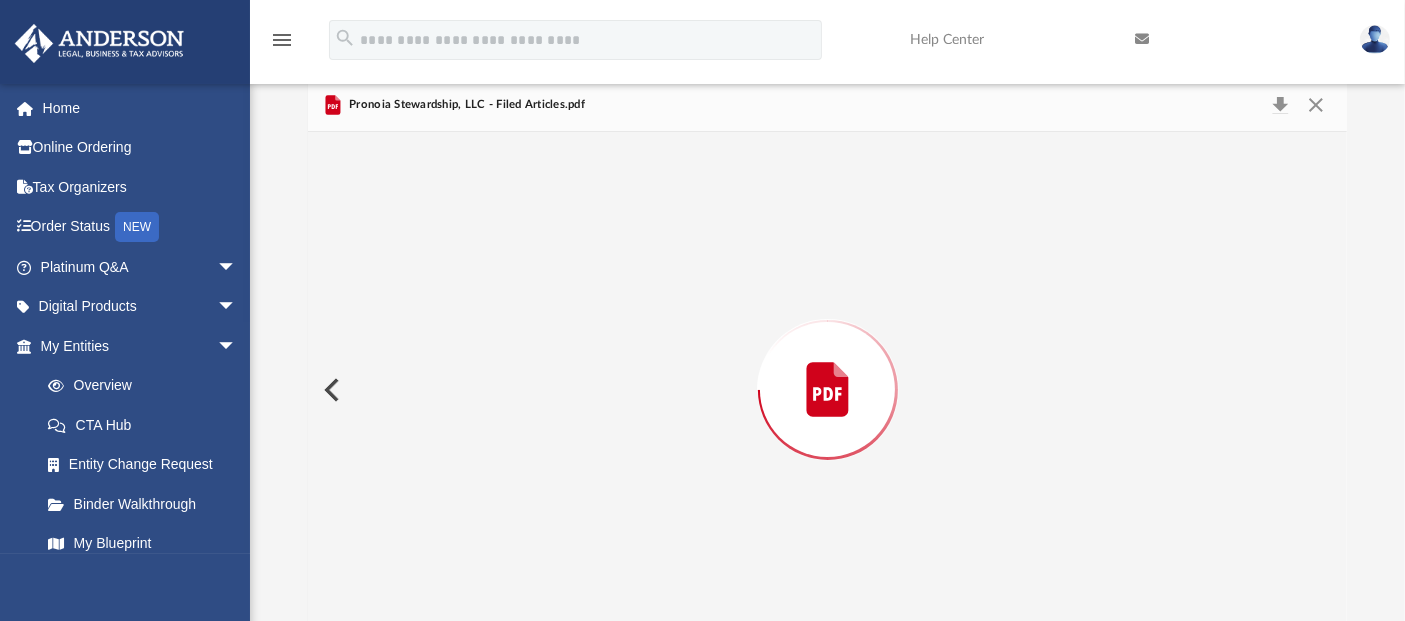 scroll, scrollTop: 66, scrollLeft: 0, axis: vertical 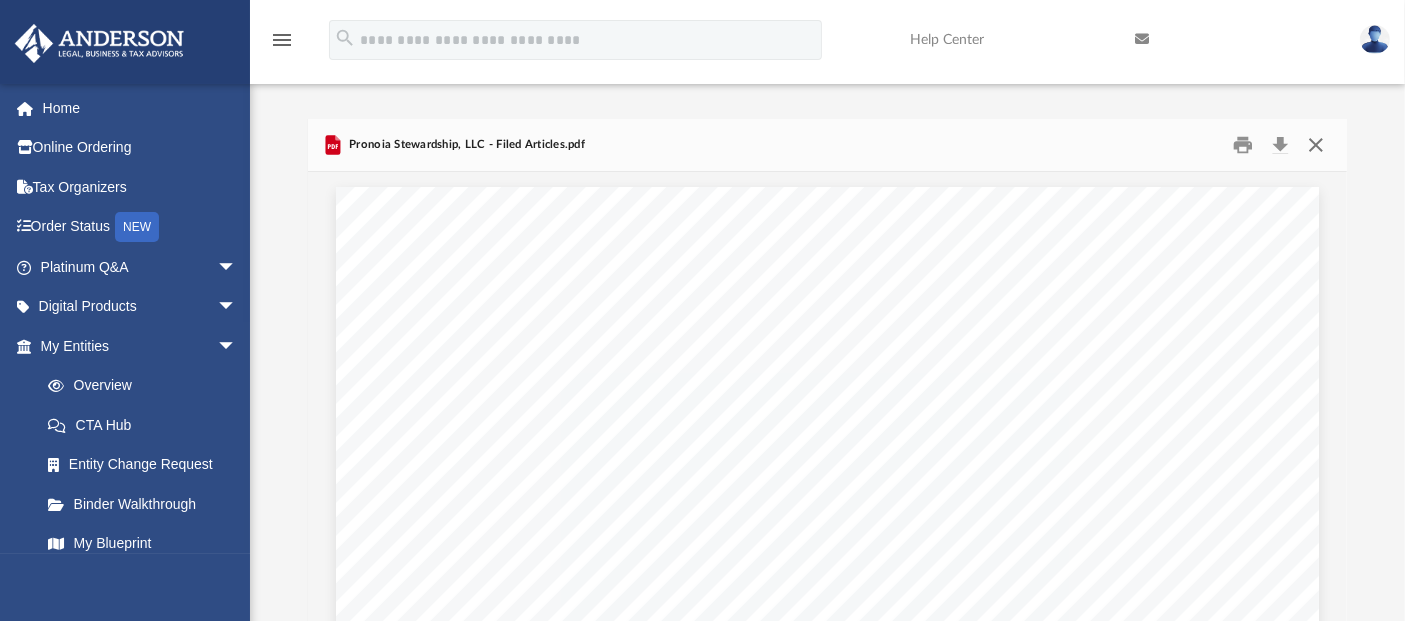 click at bounding box center [1316, 145] 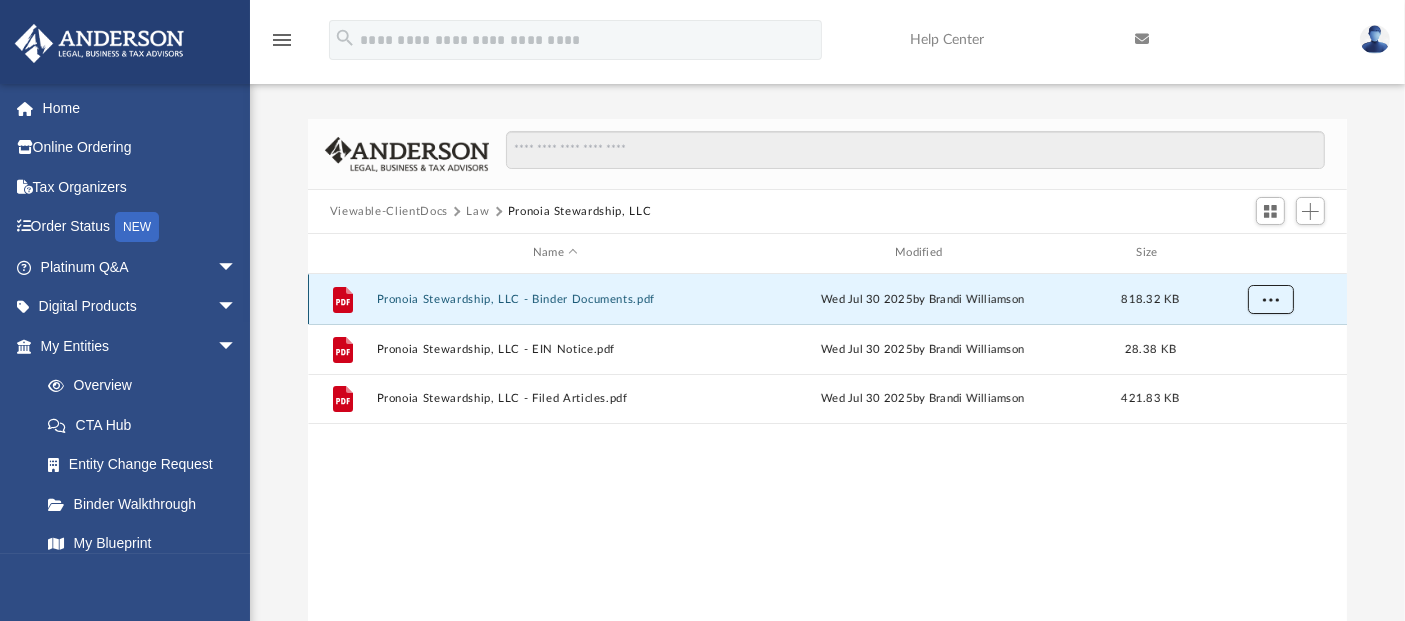 click at bounding box center [1270, 299] 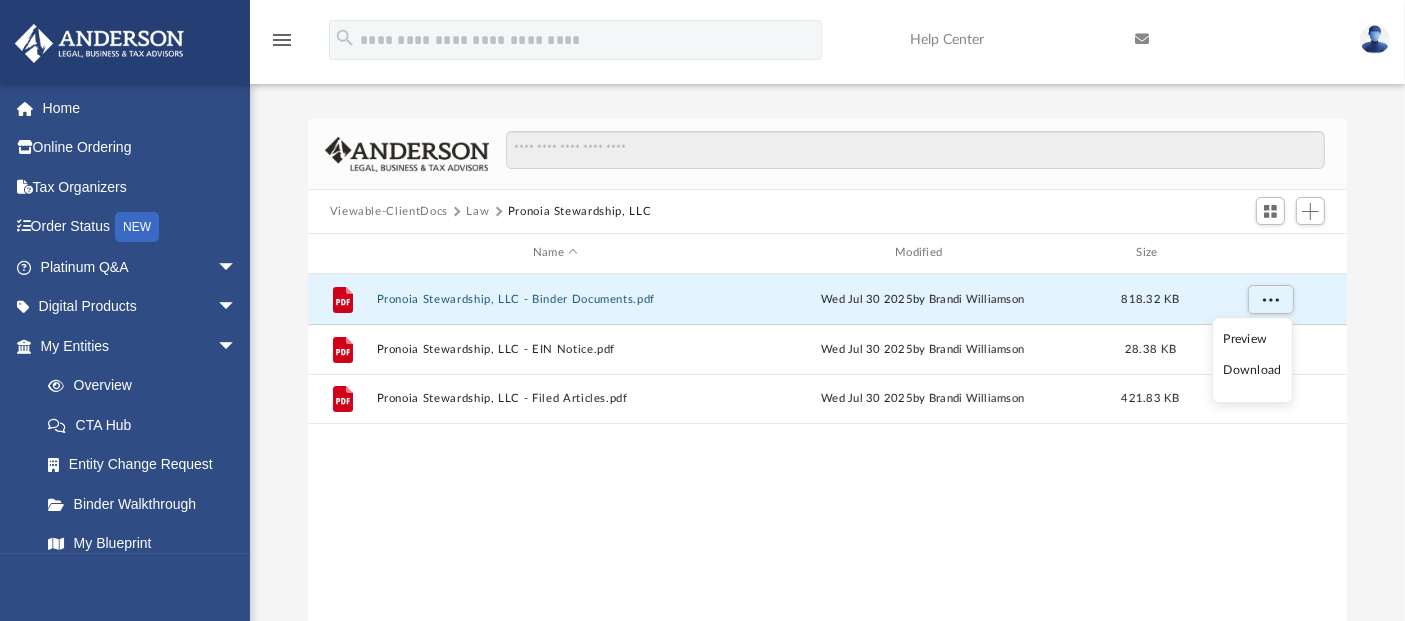 click on "Download" at bounding box center [1252, 371] 